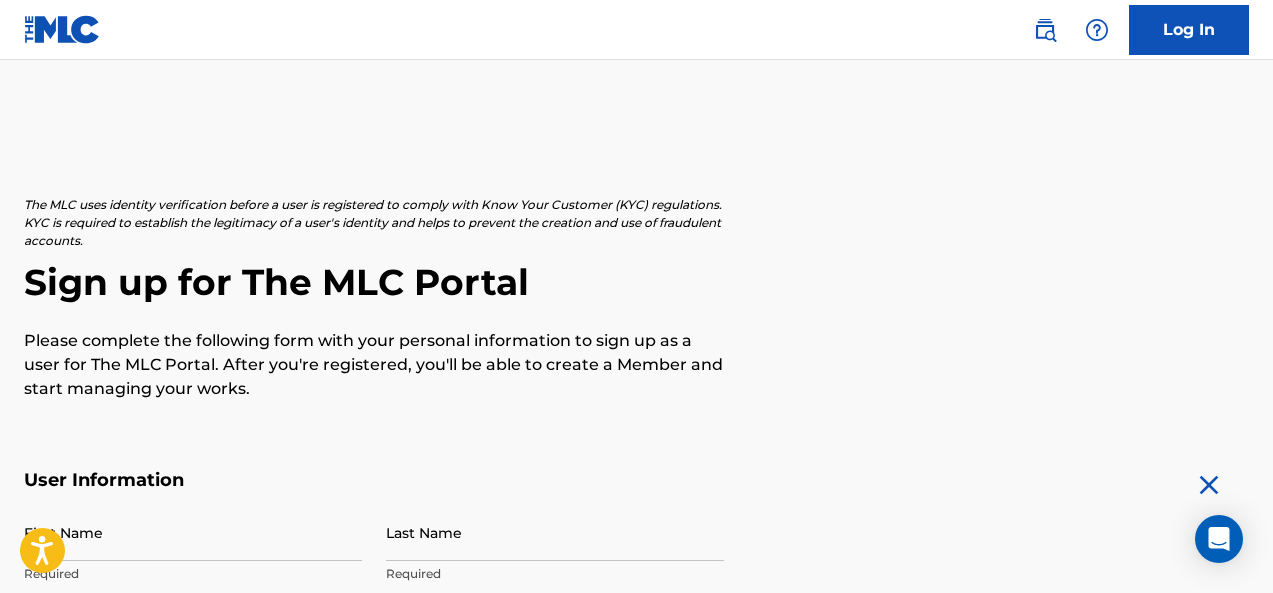 scroll, scrollTop: 300, scrollLeft: 0, axis: vertical 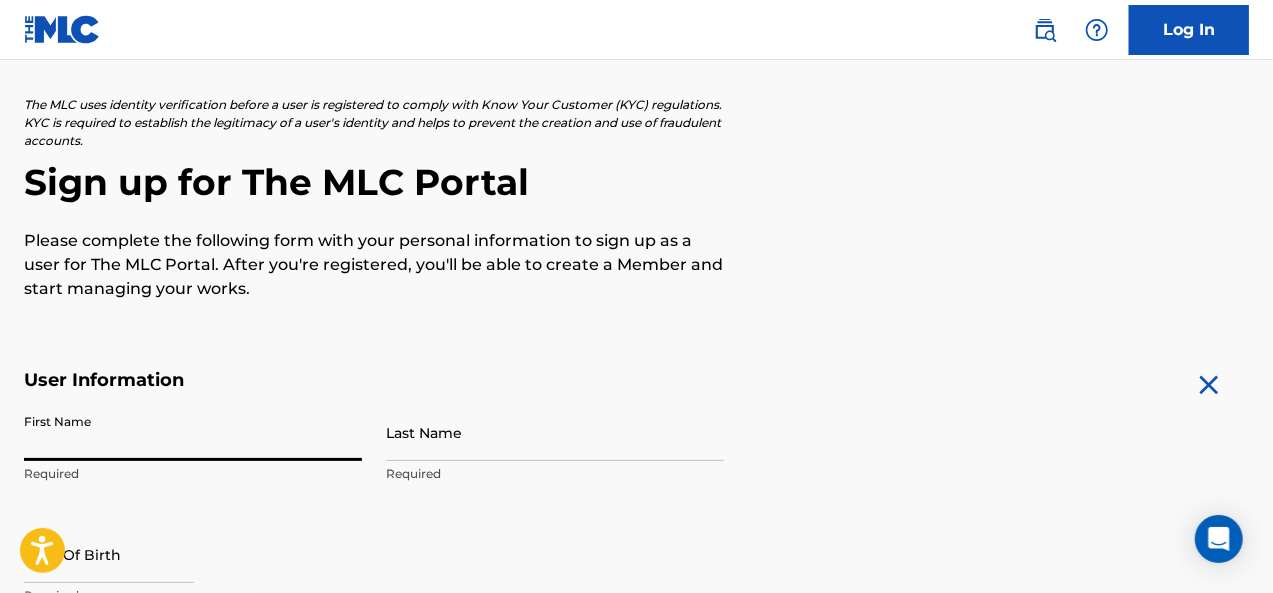 click on "First Name" at bounding box center [193, 432] 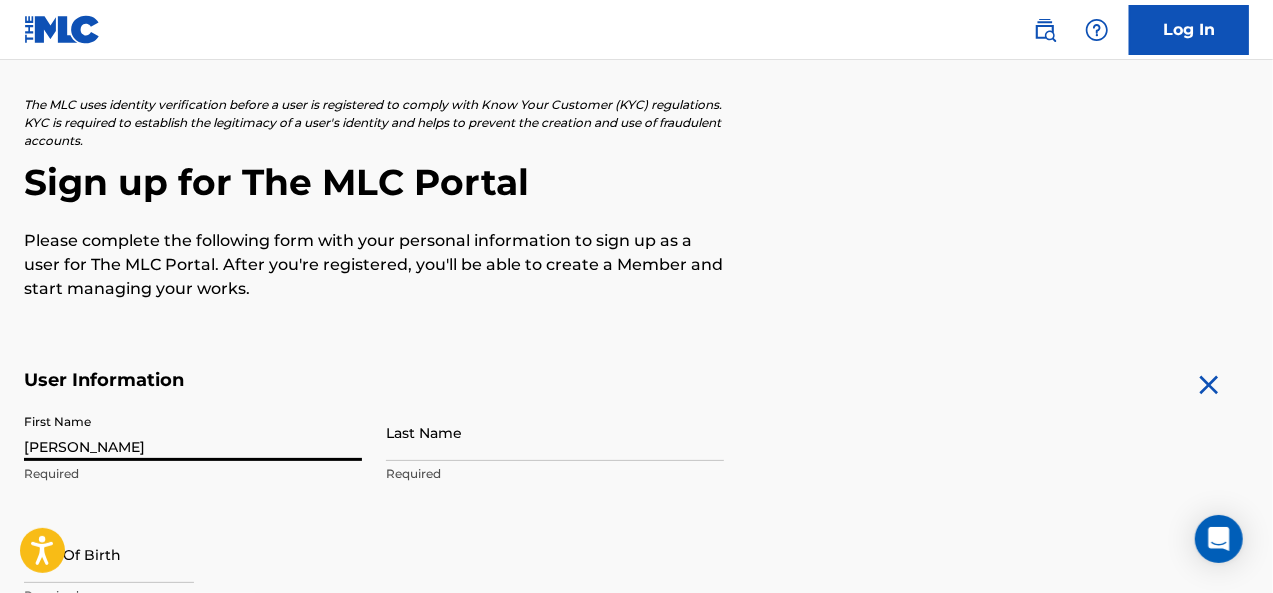 type on "[PERSON_NAME]" 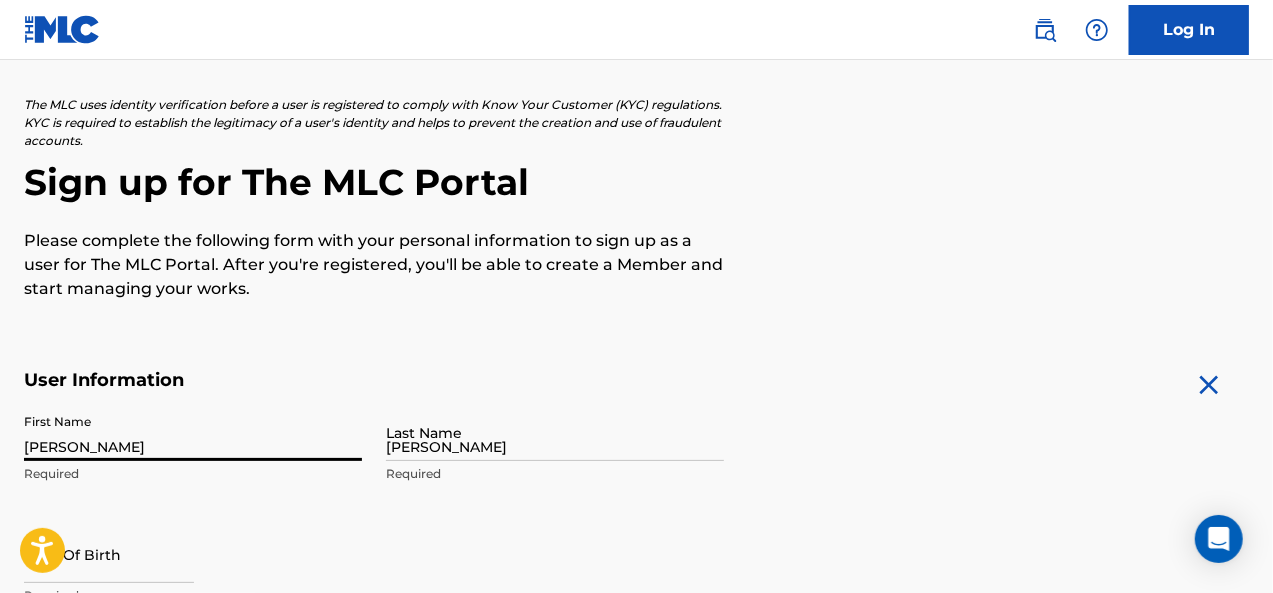 type on "115 Main St #3" 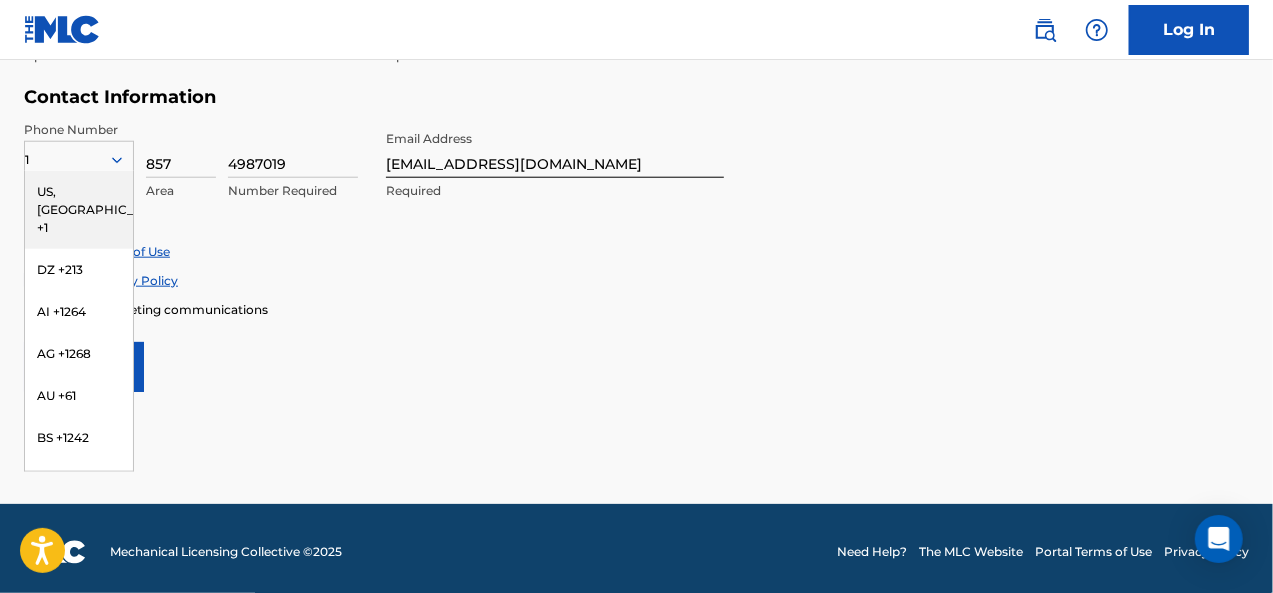 scroll, scrollTop: 970, scrollLeft: 0, axis: vertical 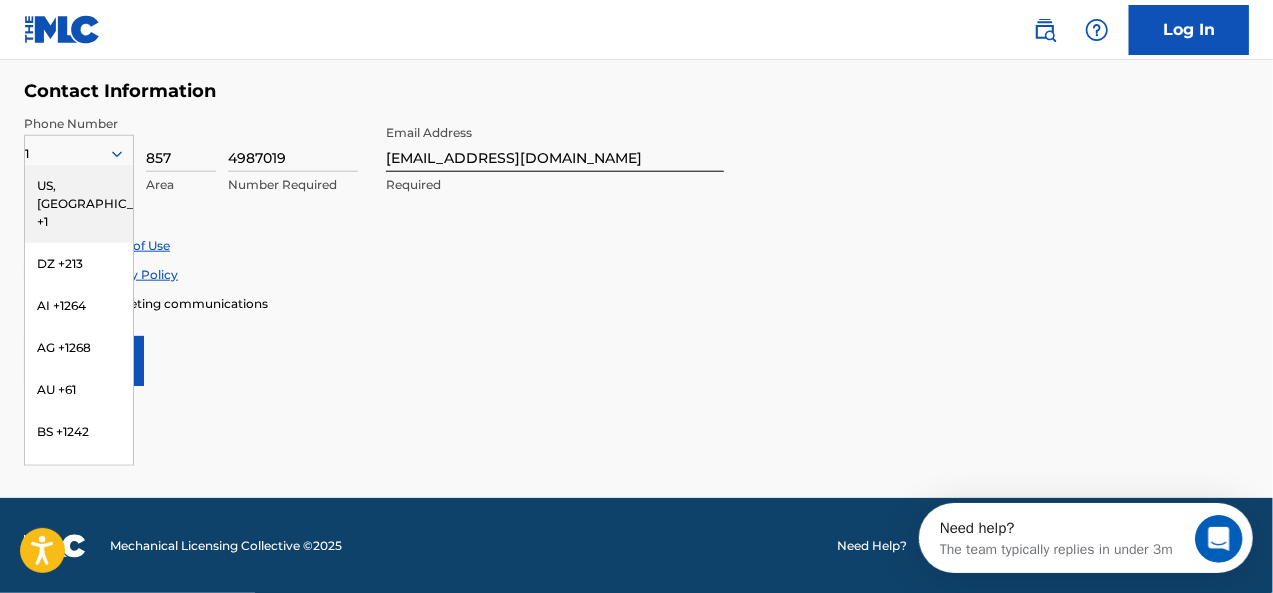 click on "US, [GEOGRAPHIC_DATA] +1" at bounding box center [79, 204] 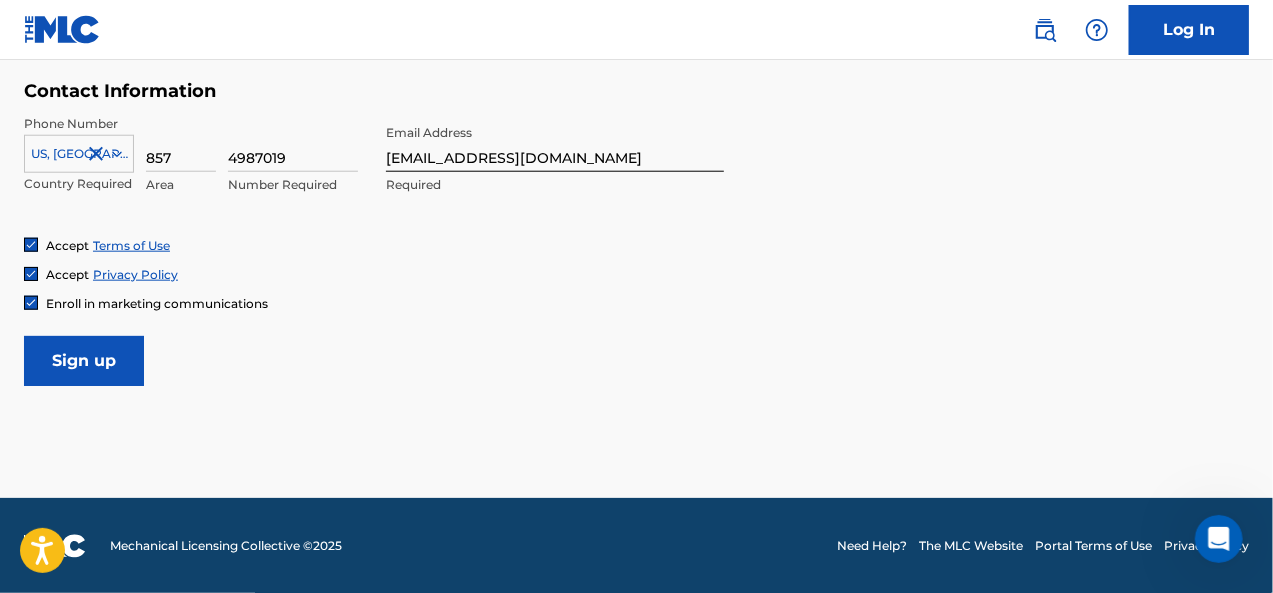 click on "Accept Terms of Use Accept Privacy Policy Enroll in marketing communications" at bounding box center (636, 274) 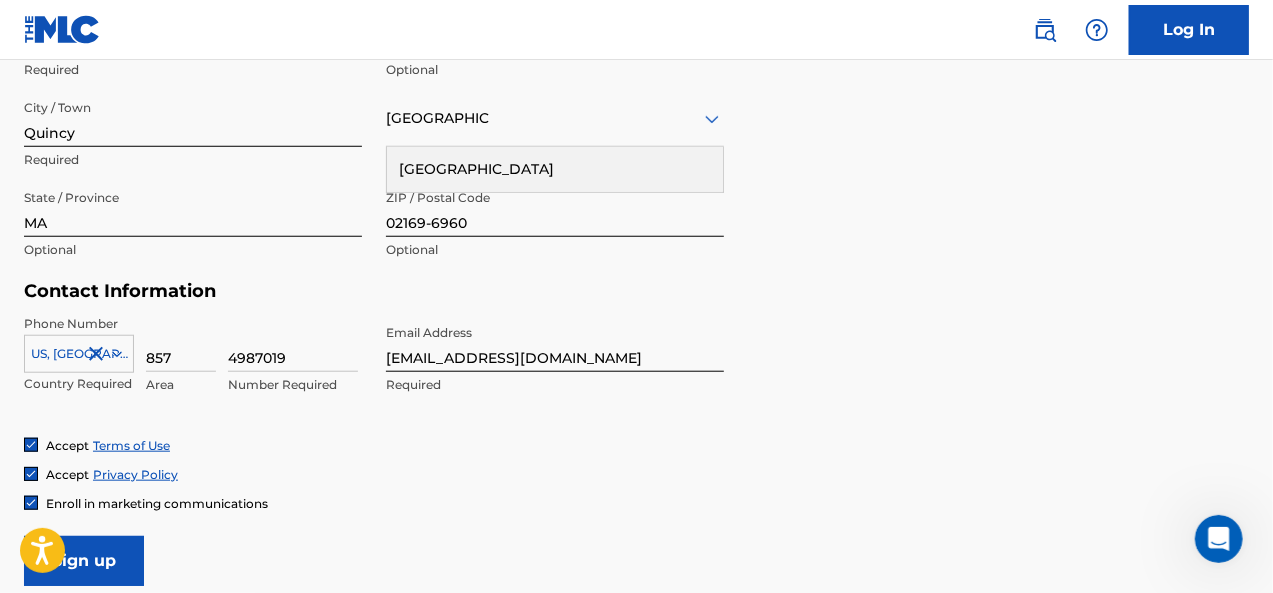 scroll, scrollTop: 670, scrollLeft: 0, axis: vertical 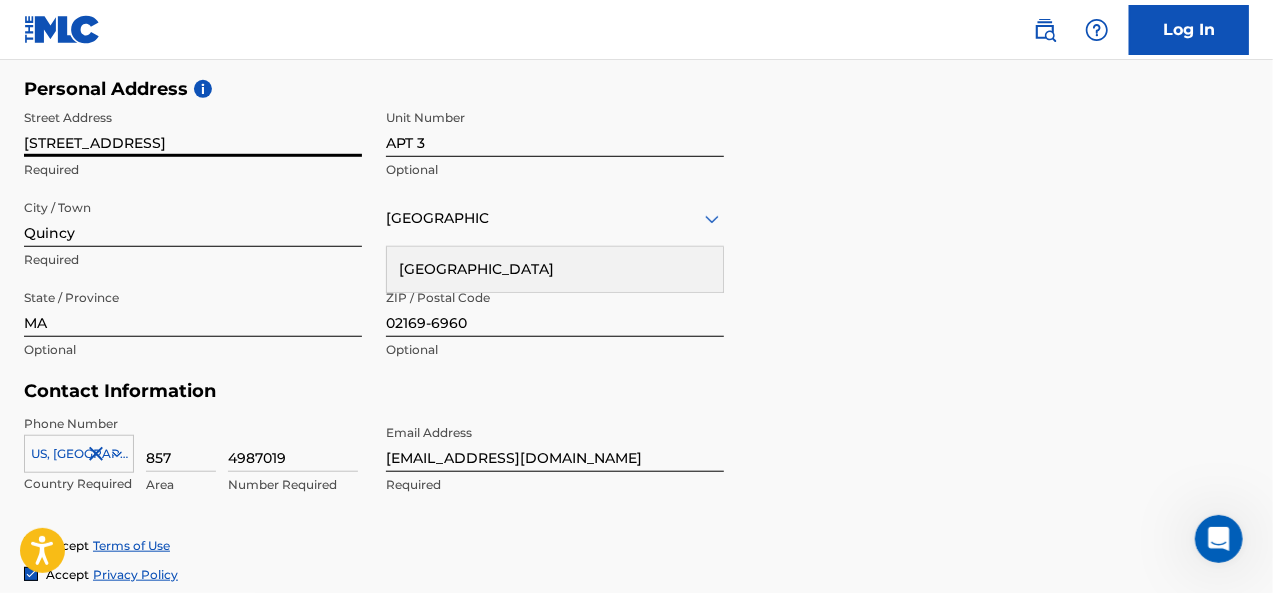 click on "115 Main St #3" at bounding box center (193, 128) 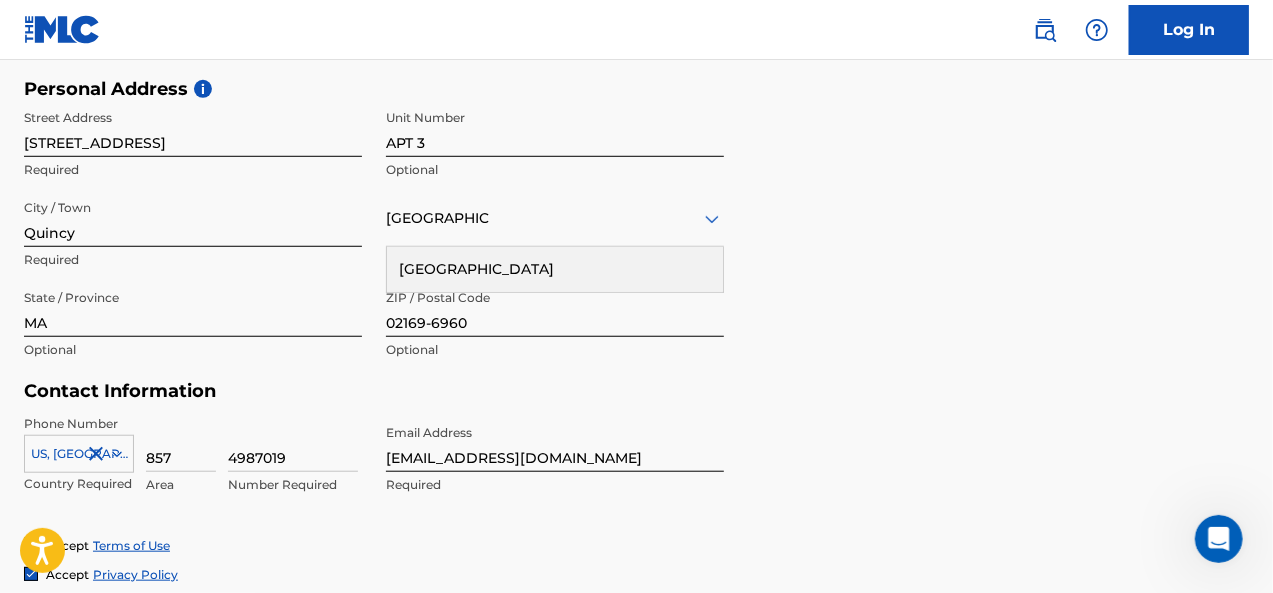 click on "Personal Address i Street Address 115 Main St Required Unit Number APT 3 Optional City / Town Quincy Required United States United States Required State / Province MA Optional ZIP / Postal Code 02169-6960 Optional" at bounding box center [636, 229] 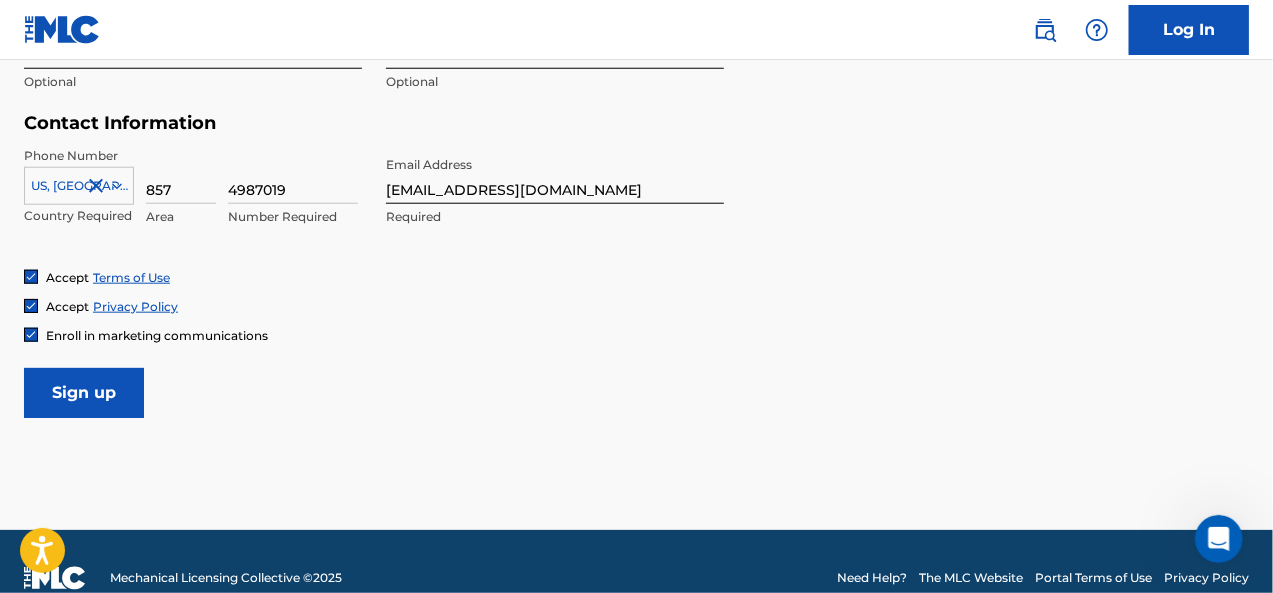 scroll, scrollTop: 970, scrollLeft: 0, axis: vertical 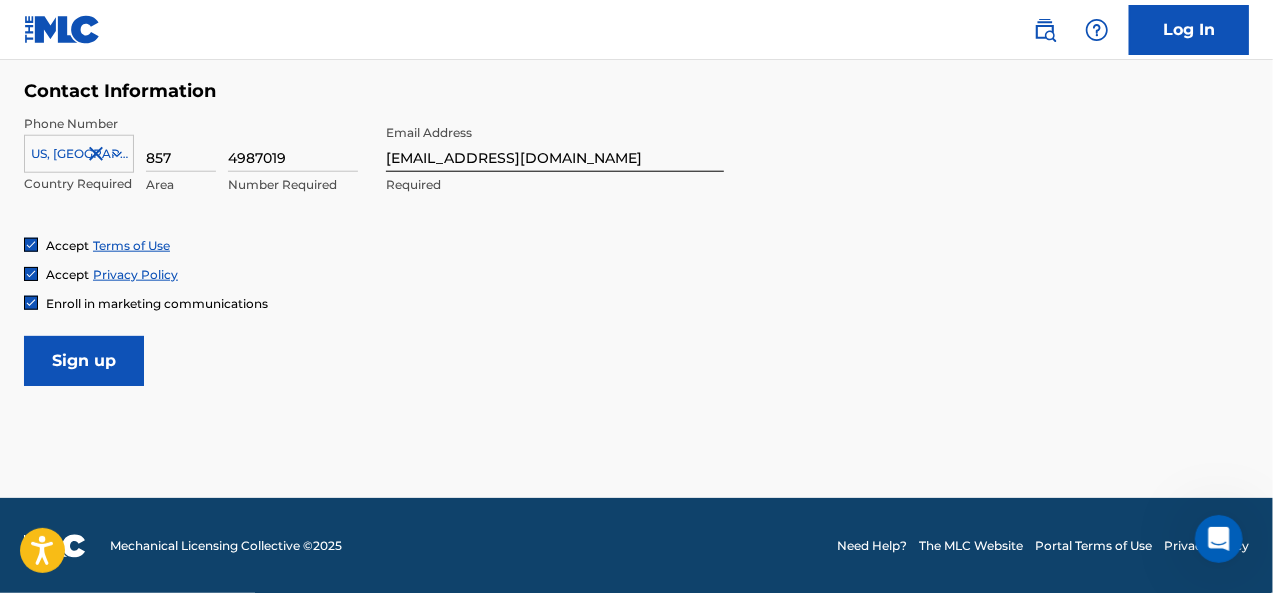 click on "Sign up" at bounding box center [84, 361] 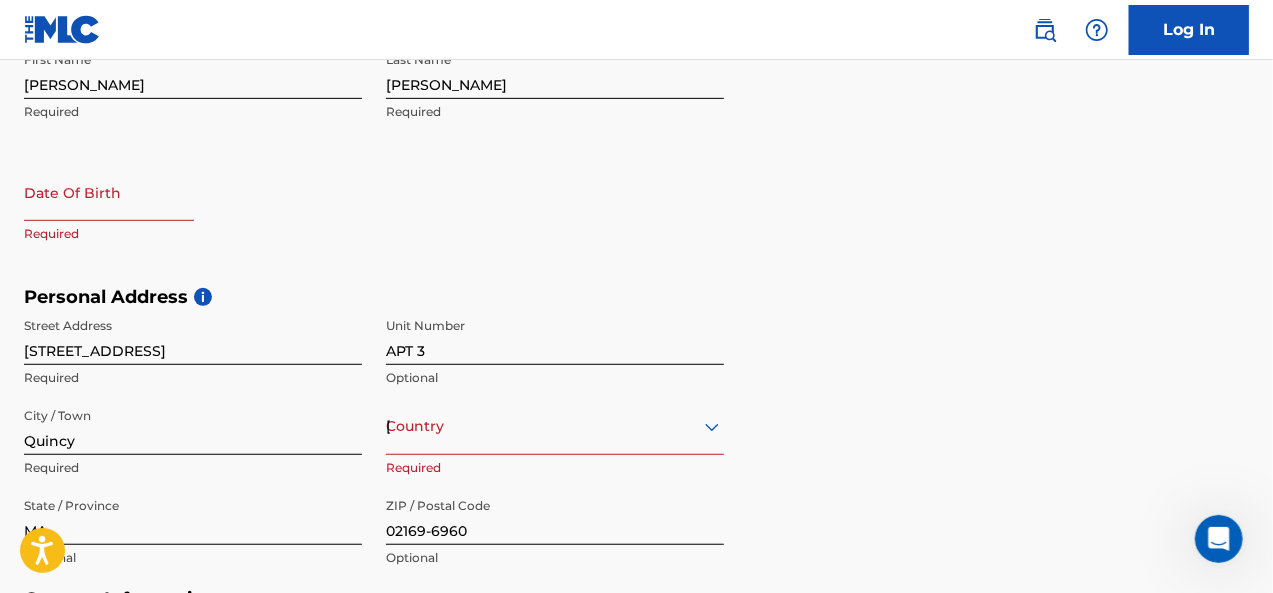 scroll, scrollTop: 391, scrollLeft: 0, axis: vertical 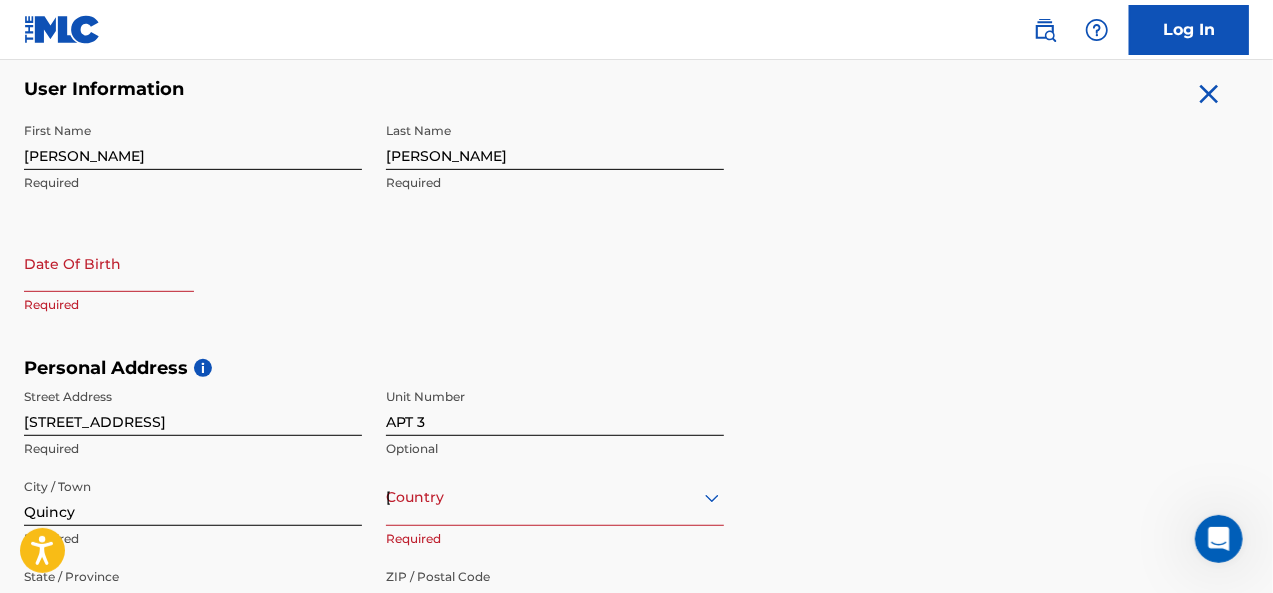 click at bounding box center (109, 263) 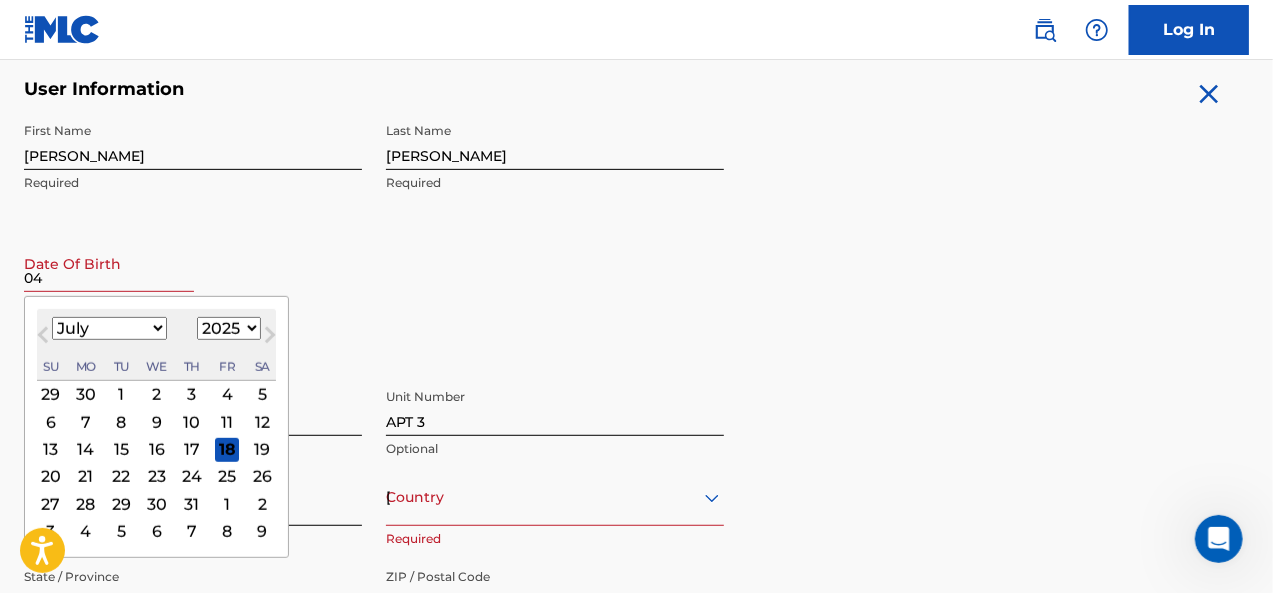 type on "0" 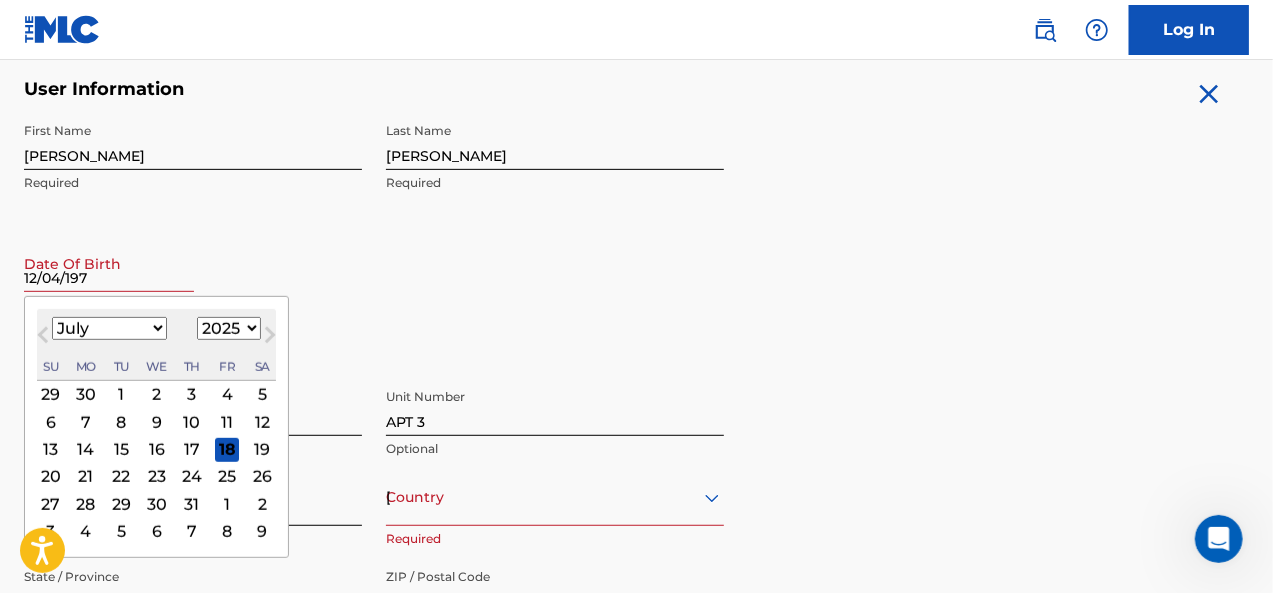 type on "12/04/1977" 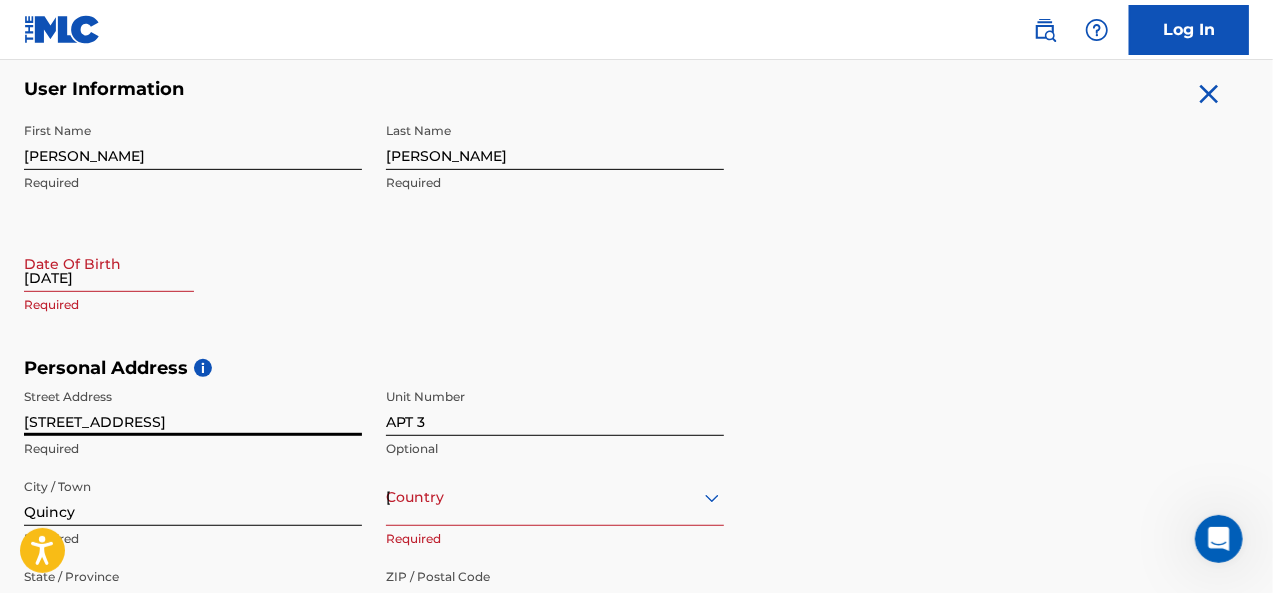 click on "12/04/1977" at bounding box center [109, 263] 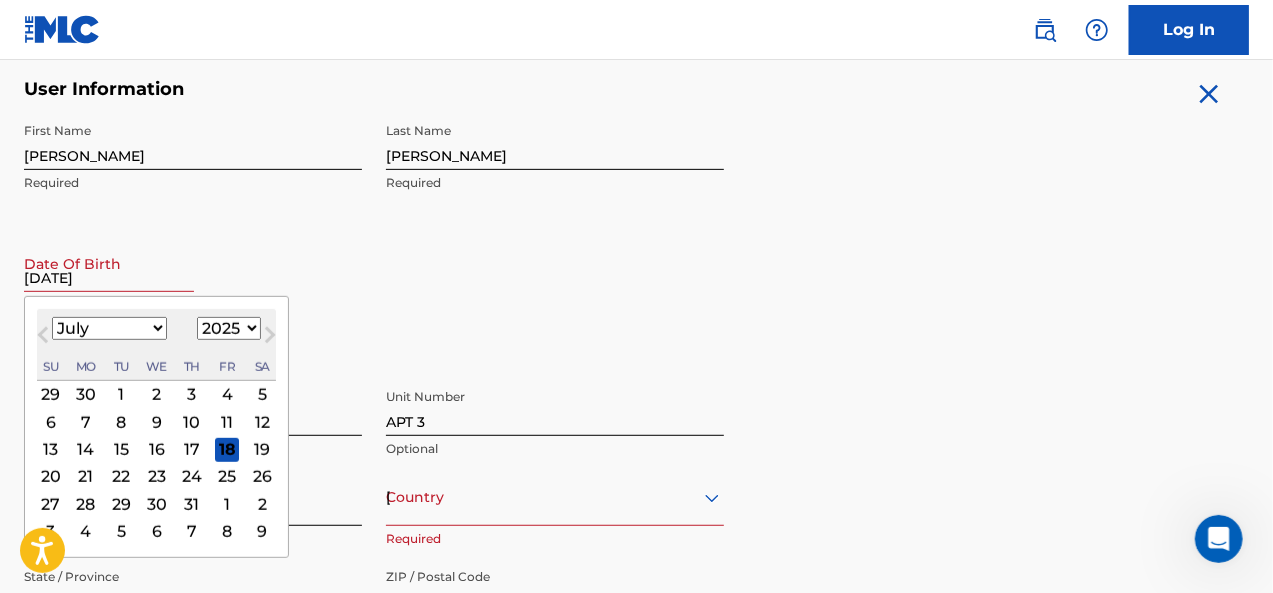click on "1899 1900 1901 1902 1903 1904 1905 1906 1907 1908 1909 1910 1911 1912 1913 1914 1915 1916 1917 1918 1919 1920 1921 1922 1923 1924 1925 1926 1927 1928 1929 1930 1931 1932 1933 1934 1935 1936 1937 1938 1939 1940 1941 1942 1943 1944 1945 1946 1947 1948 1949 1950 1951 1952 1953 1954 1955 1956 1957 1958 1959 1960 1961 1962 1963 1964 1965 1966 1967 1968 1969 1970 1971 1972 1973 1974 1975 1976 1977 1978 1979 1980 1981 1982 1983 1984 1985 1986 1987 1988 1989 1990 1991 1992 1993 1994 1995 1996 1997 1998 1999 2000 2001 2002 2003 2004 2005 2006 2007 2008 2009 2010 2011 2012 2013 2014 2015 2016 2017 2018 2019 2020 2021 2022 2023 2024 2025 2026 2027 2028 2029 2030 2031 2032 2033 2034 2035 2036 2037 2038 2039 2040 2041 2042 2043 2044 2045 2046 2047 2048 2049 2050 2051 2052 2053 2054 2055 2056 2057 2058 2059 2060 2061 2062 2063 2064 2065 2066 2067 2068 2069 2070 2071 2072 2073 2074 2075 2076 2077 2078 2079 2080 2081 2082 2083 2084 2085 2086 2087 2088 2089 2090 2091 2092 2093 2094 2095 2096 2097 2098 2099 2100" at bounding box center (229, 328) 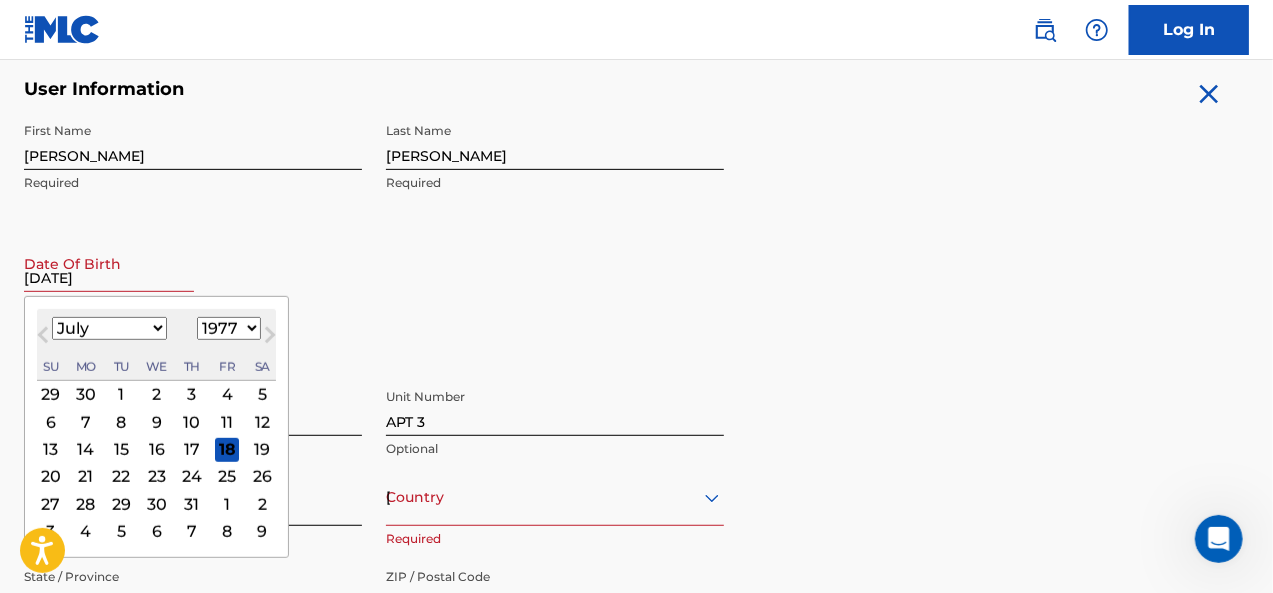 click on "1899 1900 1901 1902 1903 1904 1905 1906 1907 1908 1909 1910 1911 1912 1913 1914 1915 1916 1917 1918 1919 1920 1921 1922 1923 1924 1925 1926 1927 1928 1929 1930 1931 1932 1933 1934 1935 1936 1937 1938 1939 1940 1941 1942 1943 1944 1945 1946 1947 1948 1949 1950 1951 1952 1953 1954 1955 1956 1957 1958 1959 1960 1961 1962 1963 1964 1965 1966 1967 1968 1969 1970 1971 1972 1973 1974 1975 1976 1977 1978 1979 1980 1981 1982 1983 1984 1985 1986 1987 1988 1989 1990 1991 1992 1993 1994 1995 1996 1997 1998 1999 2000 2001 2002 2003 2004 2005 2006 2007 2008 2009 2010 2011 2012 2013 2014 2015 2016 2017 2018 2019 2020 2021 2022 2023 2024 2025 2026 2027 2028 2029 2030 2031 2032 2033 2034 2035 2036 2037 2038 2039 2040 2041 2042 2043 2044 2045 2046 2047 2048 2049 2050 2051 2052 2053 2054 2055 2056 2057 2058 2059 2060 2061 2062 2063 2064 2065 2066 2067 2068 2069 2070 2071 2072 2073 2074 2075 2076 2077 2078 2079 2080 2081 2082 2083 2084 2085 2086 2087 2088 2089 2090 2091 2092 2093 2094 2095 2096 2097 2098 2099 2100" at bounding box center (229, 328) 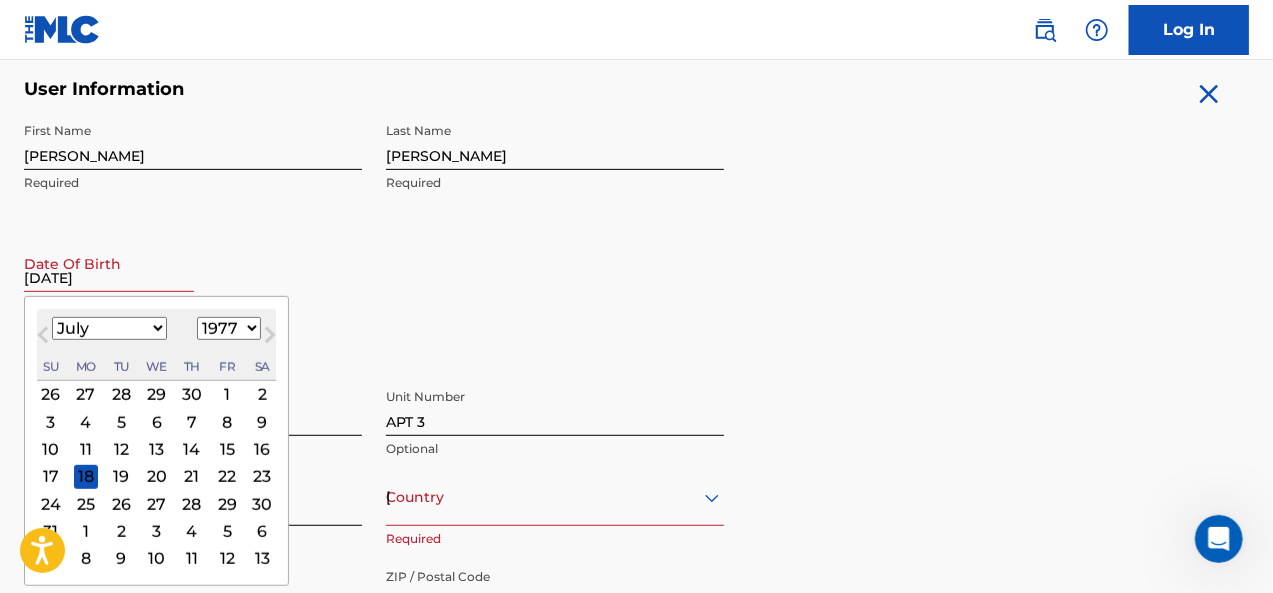 click on "January February March April May June July August September October November December" at bounding box center (109, 328) 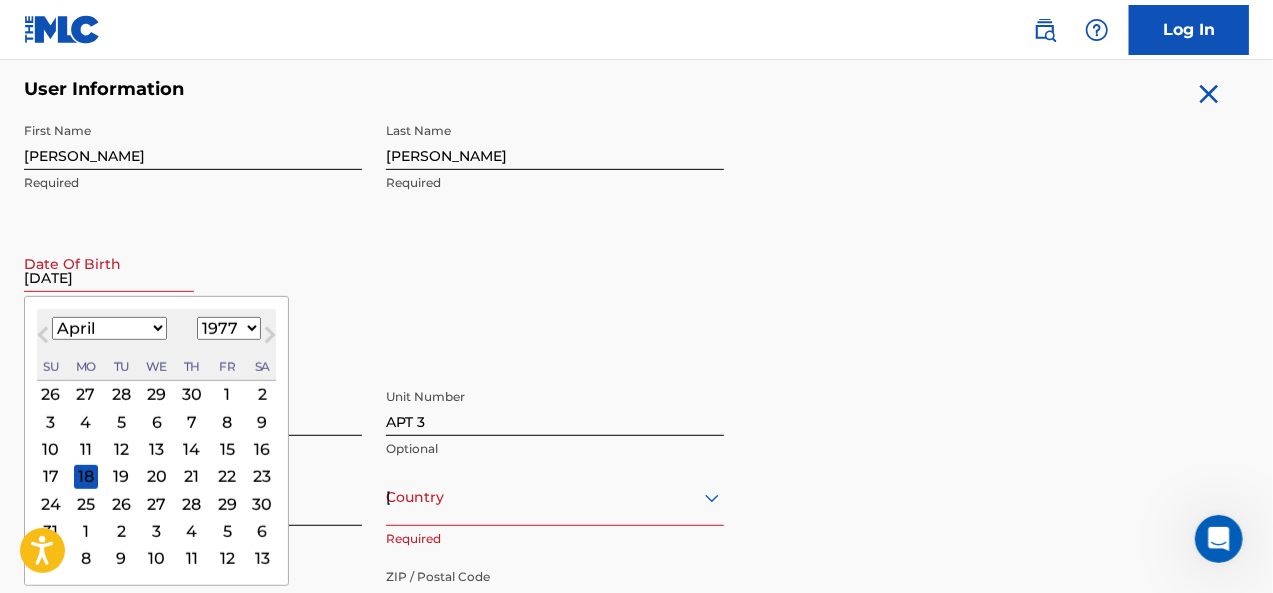 click on "January February March April May June July August September October November December" at bounding box center [109, 328] 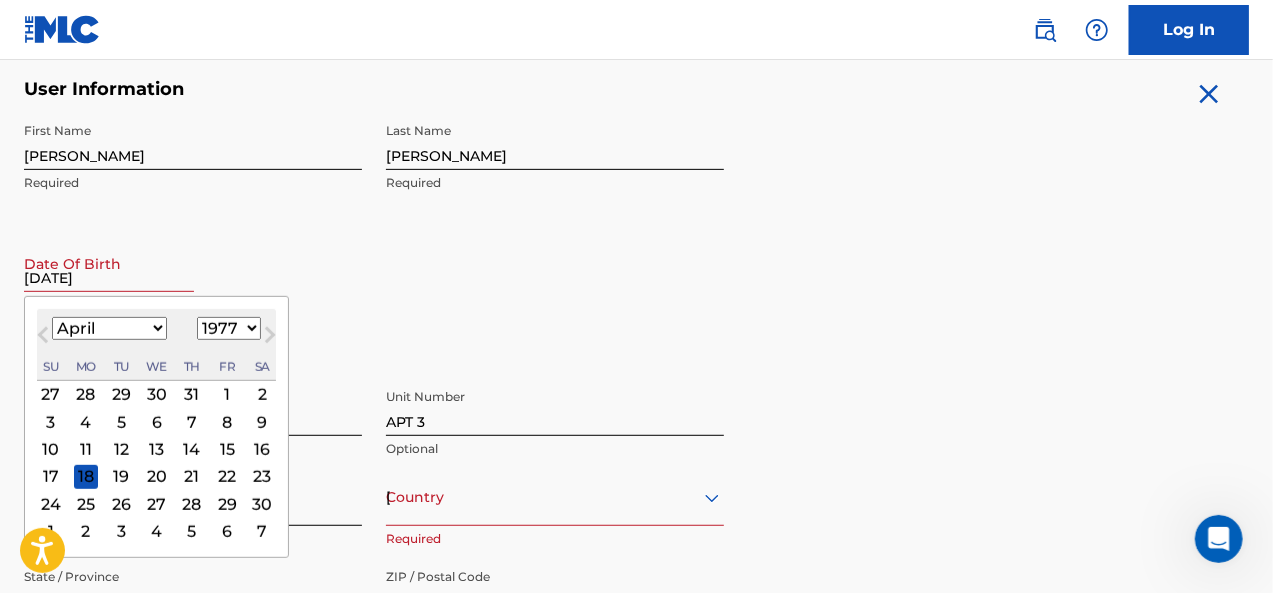 click on "12" at bounding box center [121, 449] 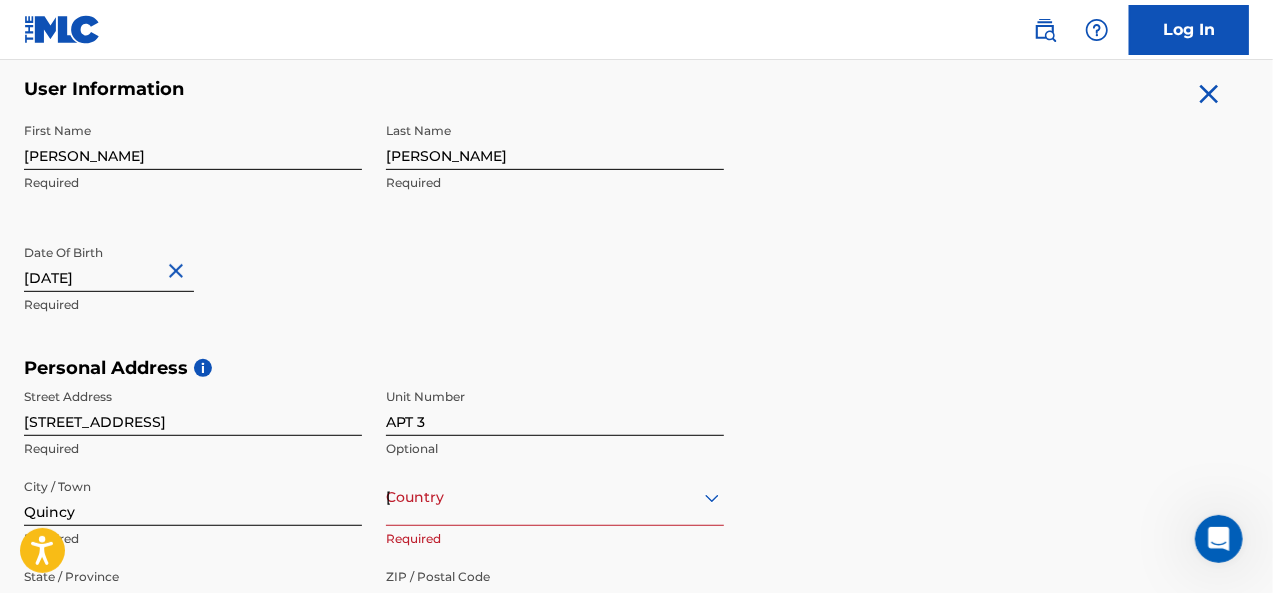 click on "Personal Address i" at bounding box center (636, 368) 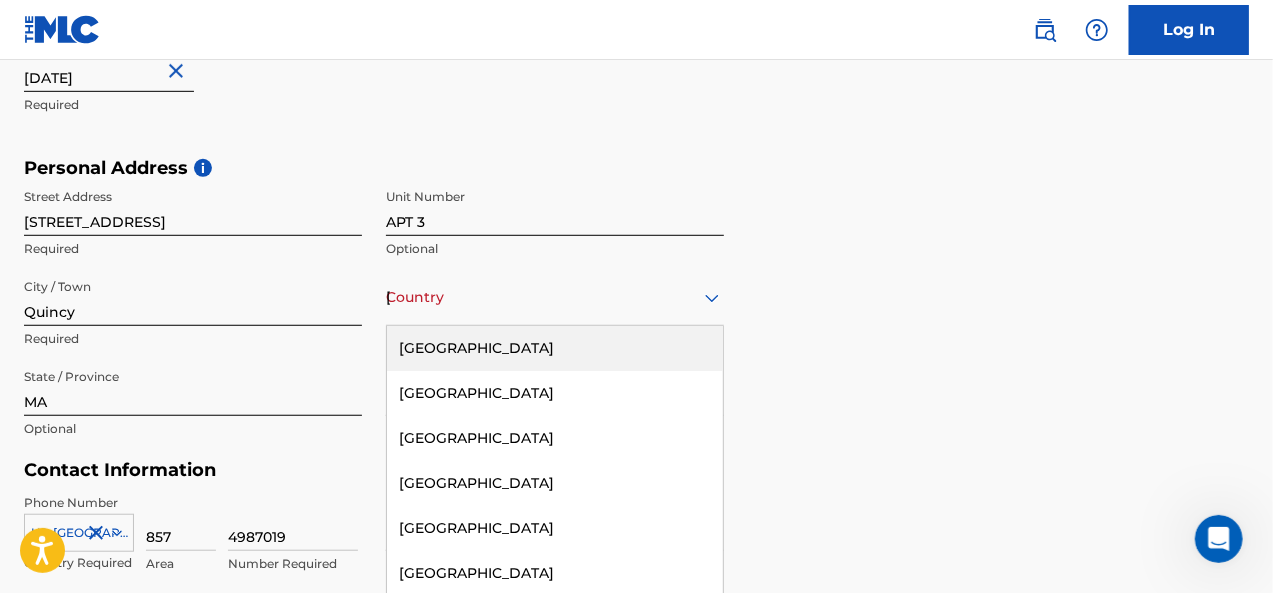 scroll, scrollTop: 624, scrollLeft: 0, axis: vertical 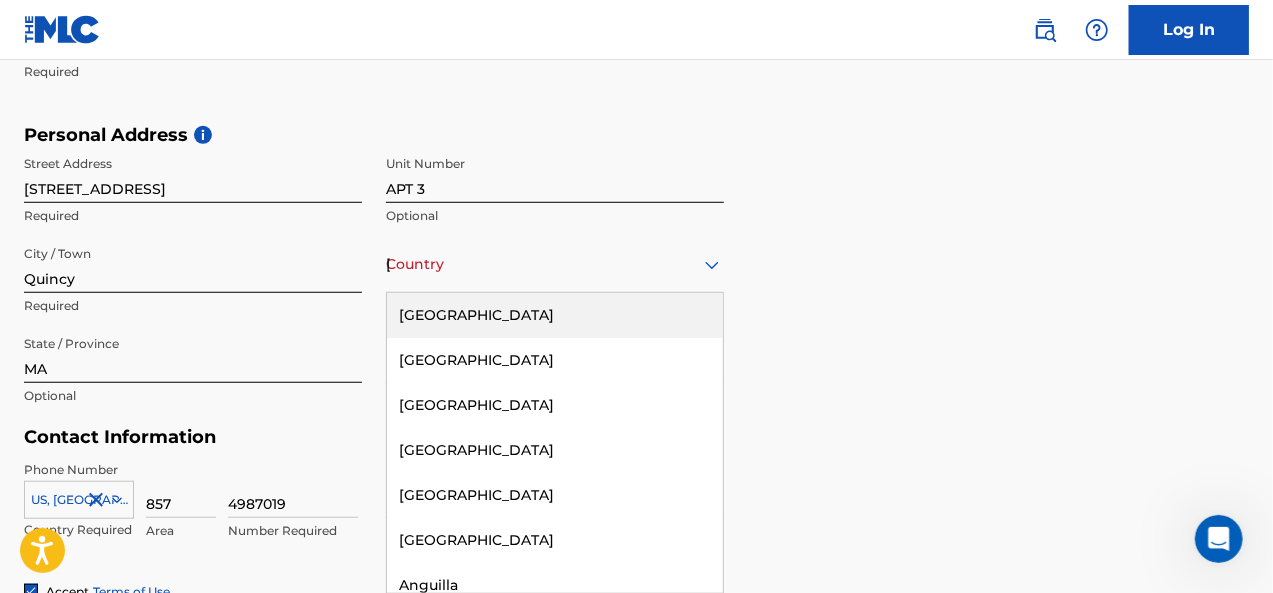 click on "Country United States" at bounding box center (555, 264) 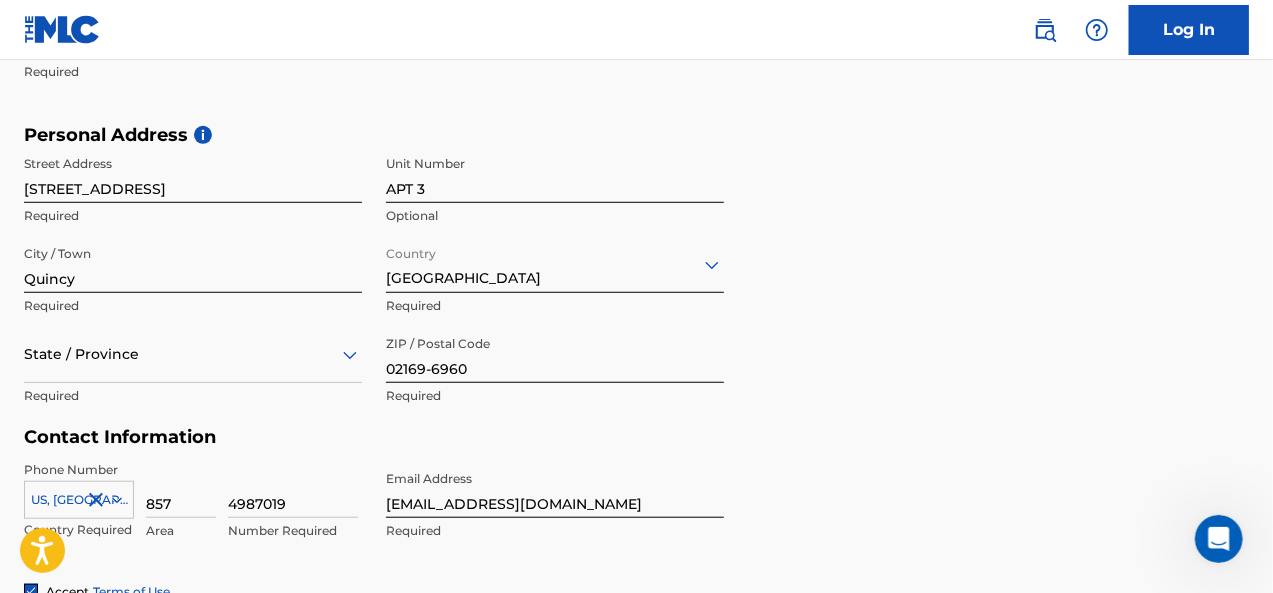 click at bounding box center [0, -31] 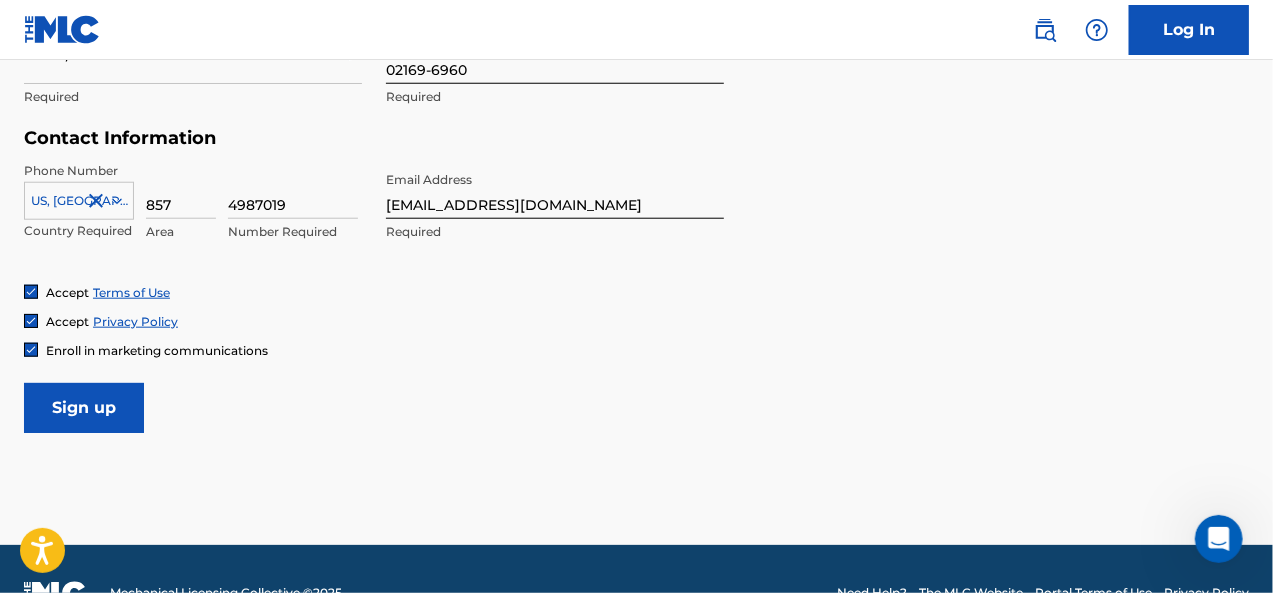 scroll, scrollTop: 924, scrollLeft: 0, axis: vertical 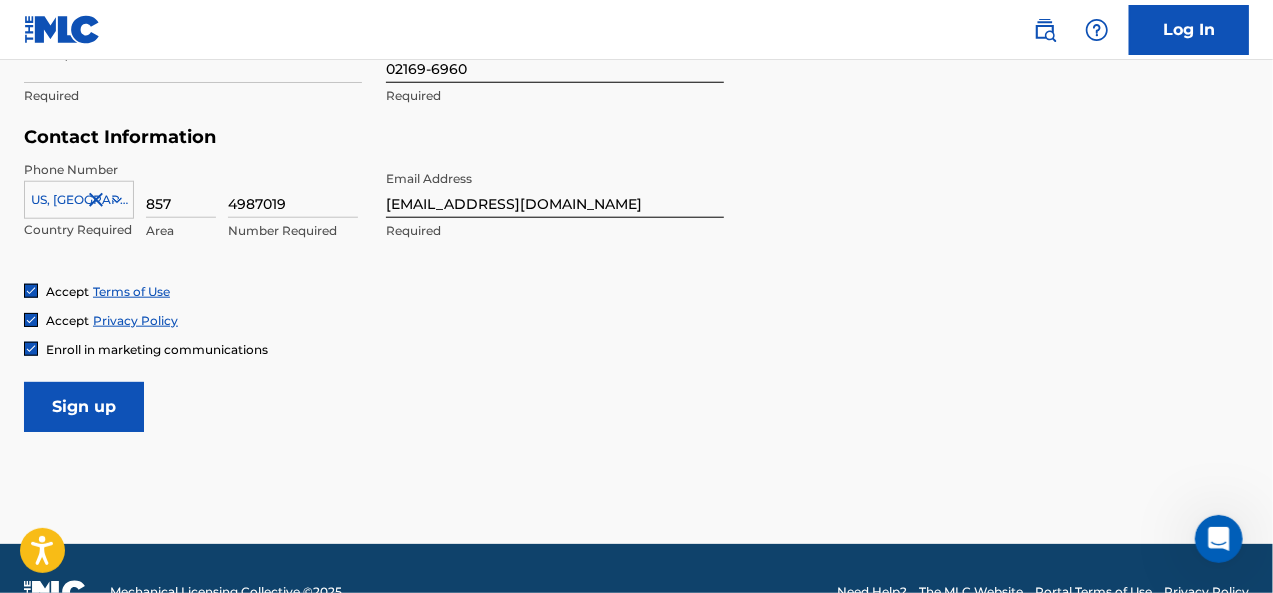 click on "Sign up" at bounding box center [84, 407] 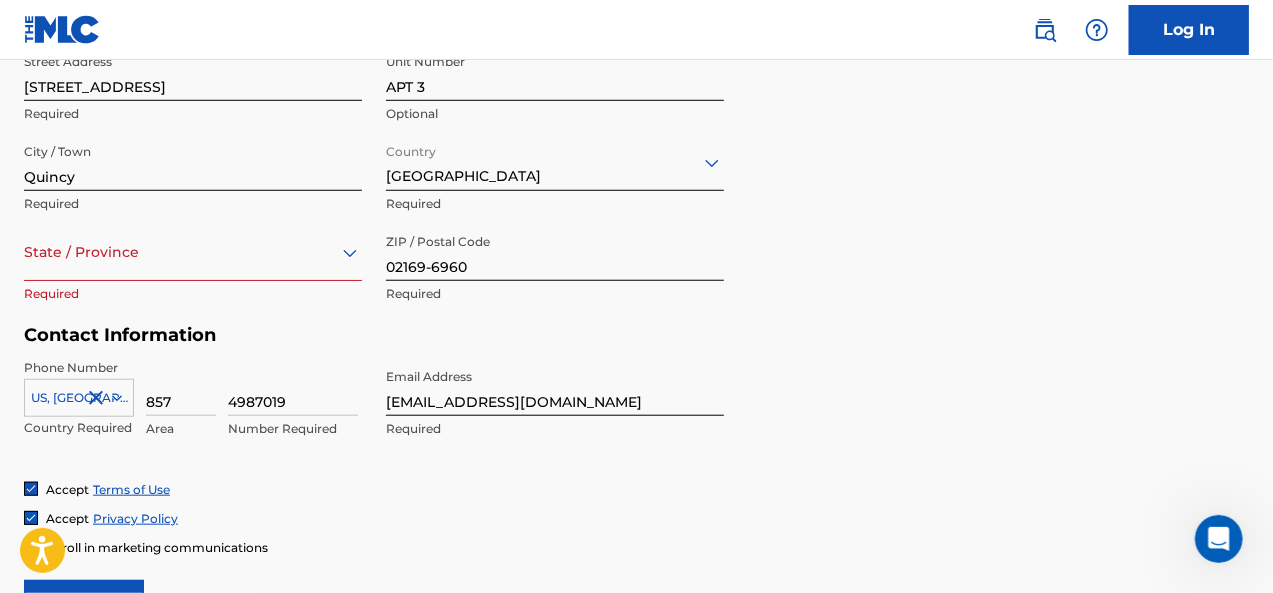 scroll, scrollTop: 724, scrollLeft: 0, axis: vertical 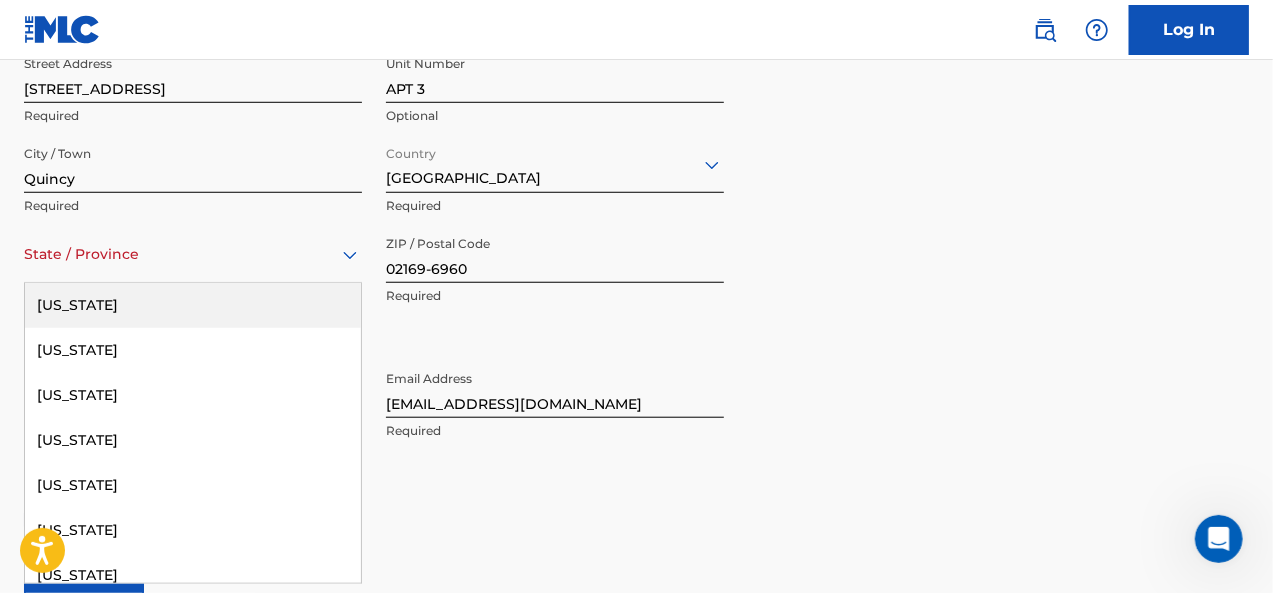 click on "State / Province" at bounding box center (193, 254) 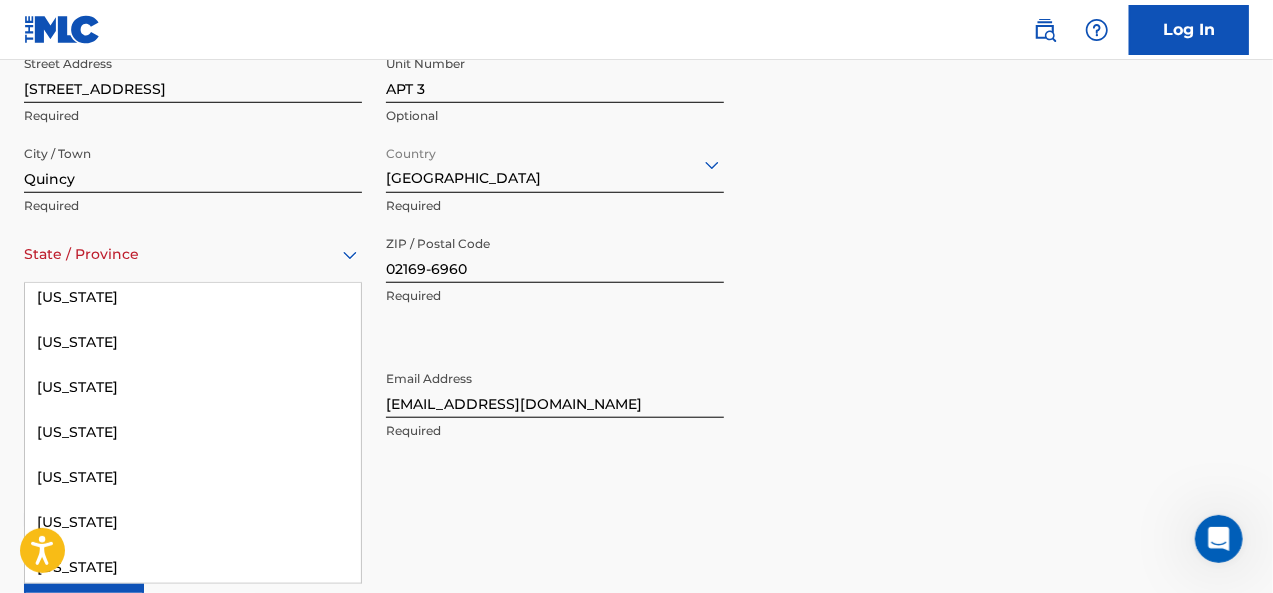 scroll, scrollTop: 1000, scrollLeft: 0, axis: vertical 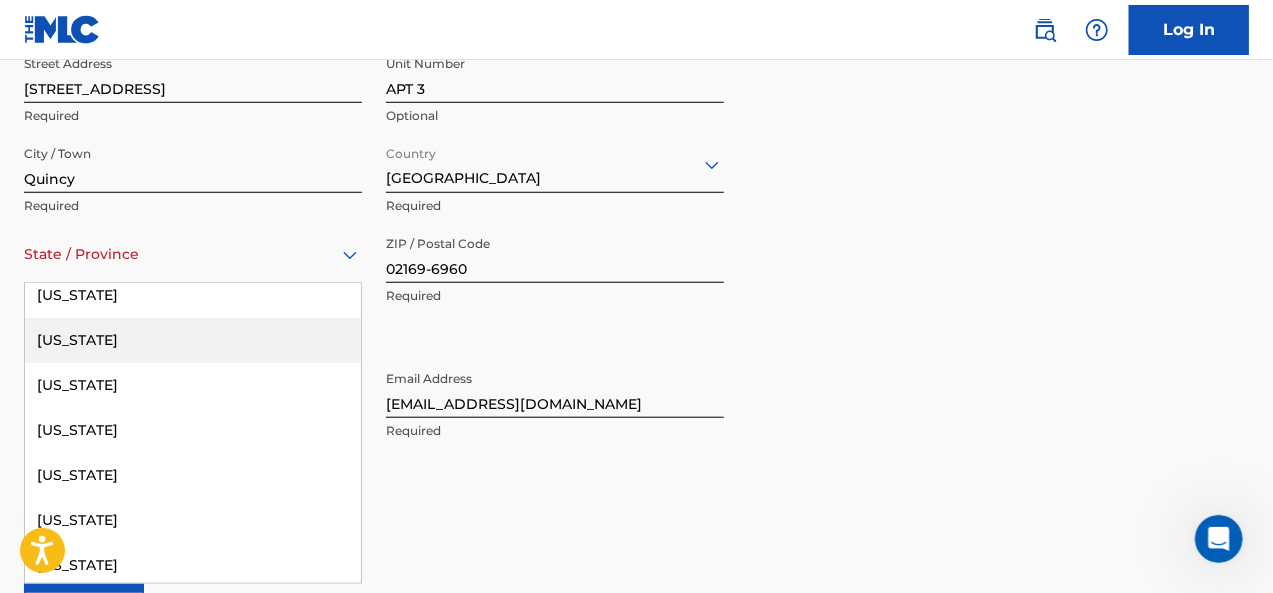 click on "[US_STATE]" at bounding box center (193, 340) 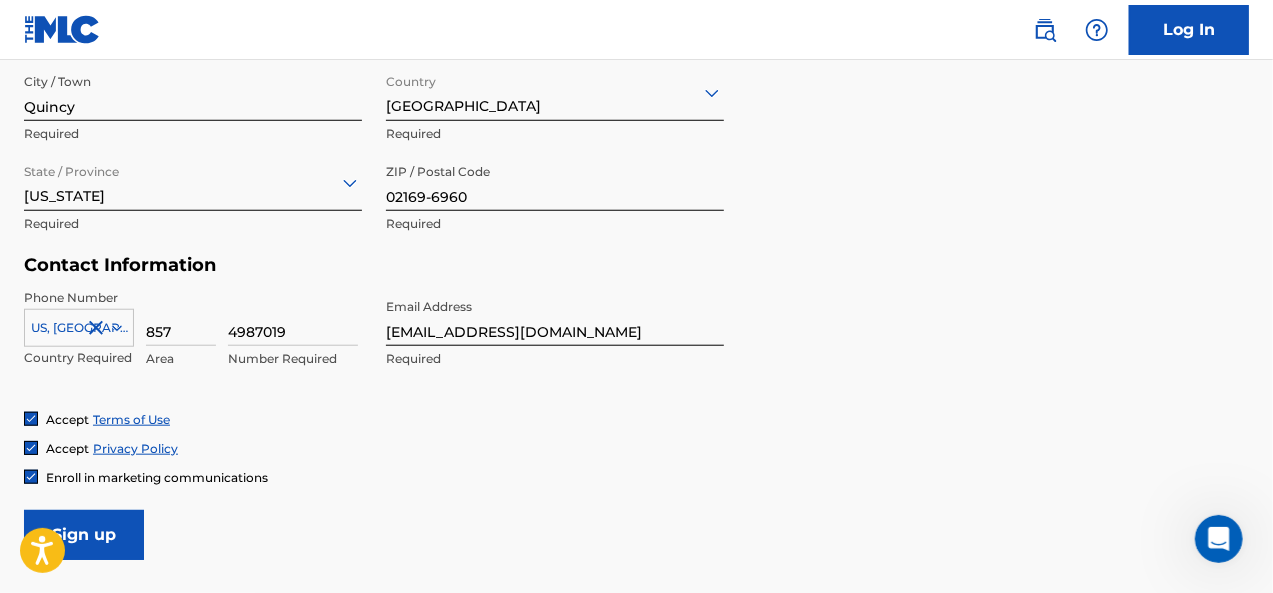scroll, scrollTop: 924, scrollLeft: 0, axis: vertical 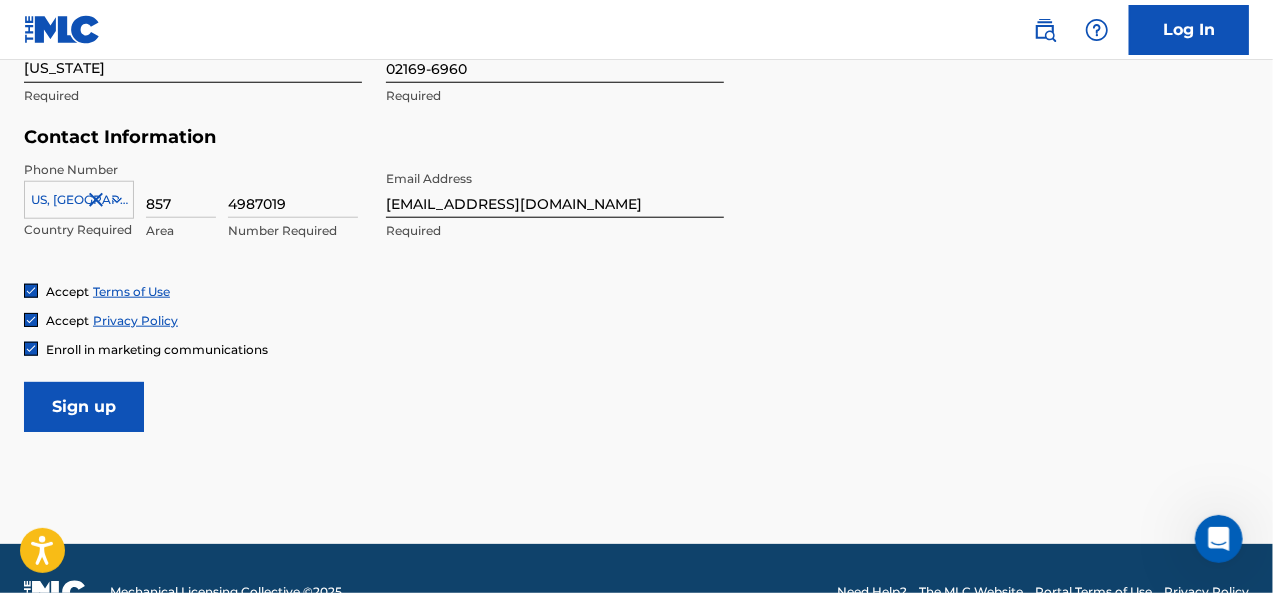 click on "Sign up" at bounding box center (84, 407) 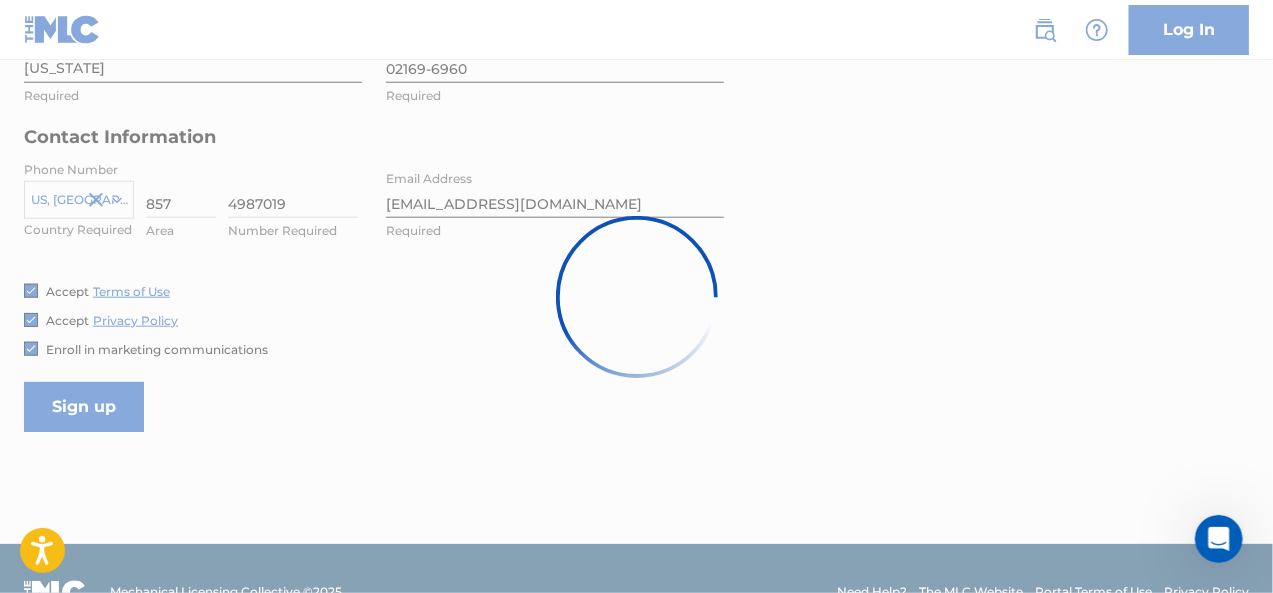 click at bounding box center (0, -331) 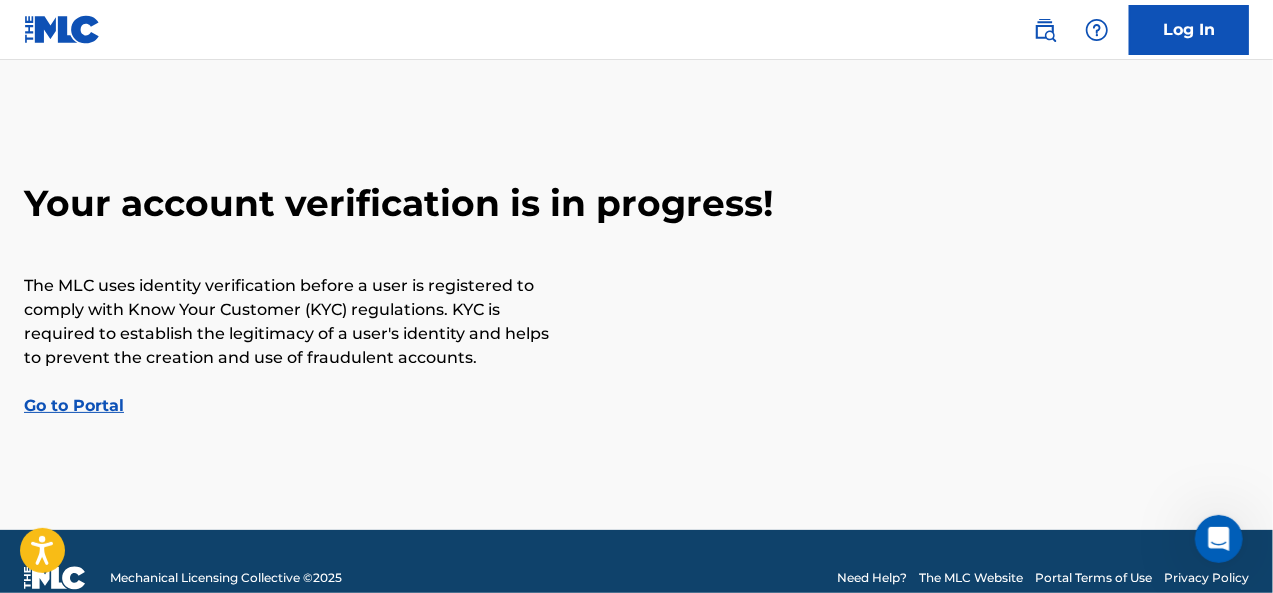 scroll, scrollTop: 0, scrollLeft: 0, axis: both 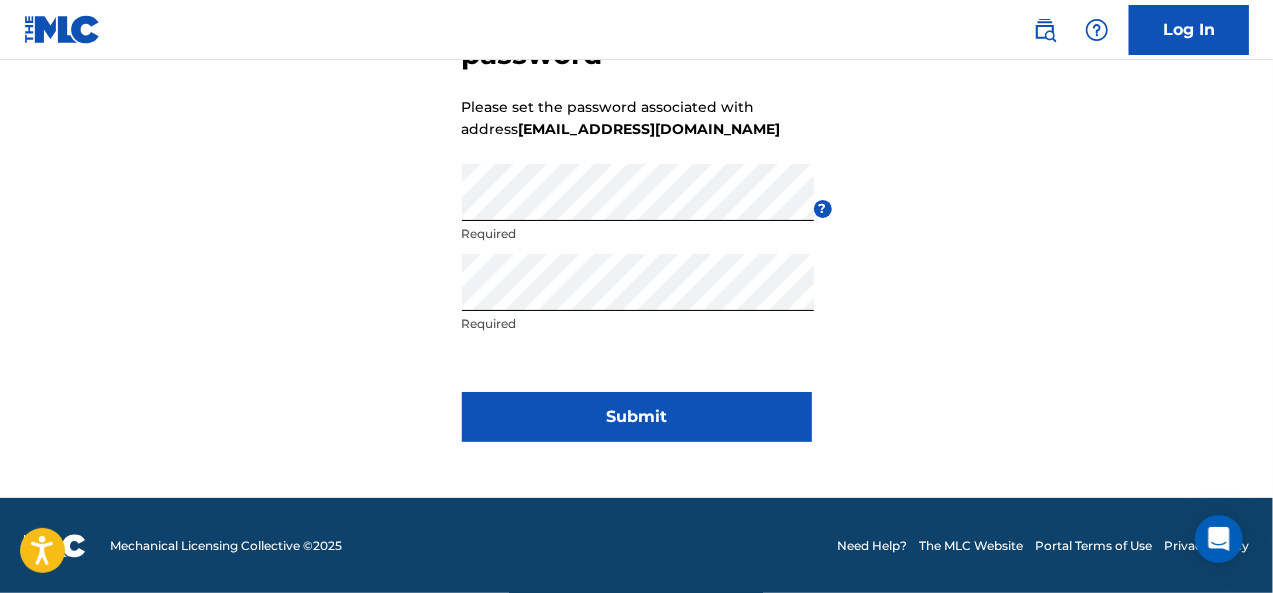click on "Submit" at bounding box center (637, 417) 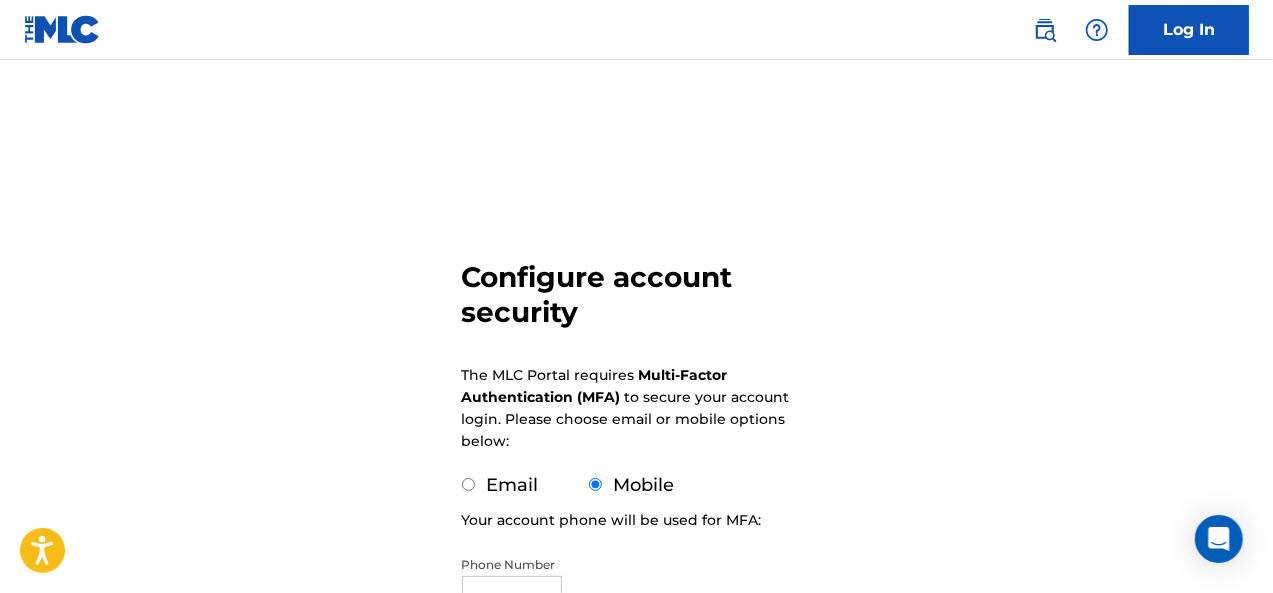 click at bounding box center (0, 593) 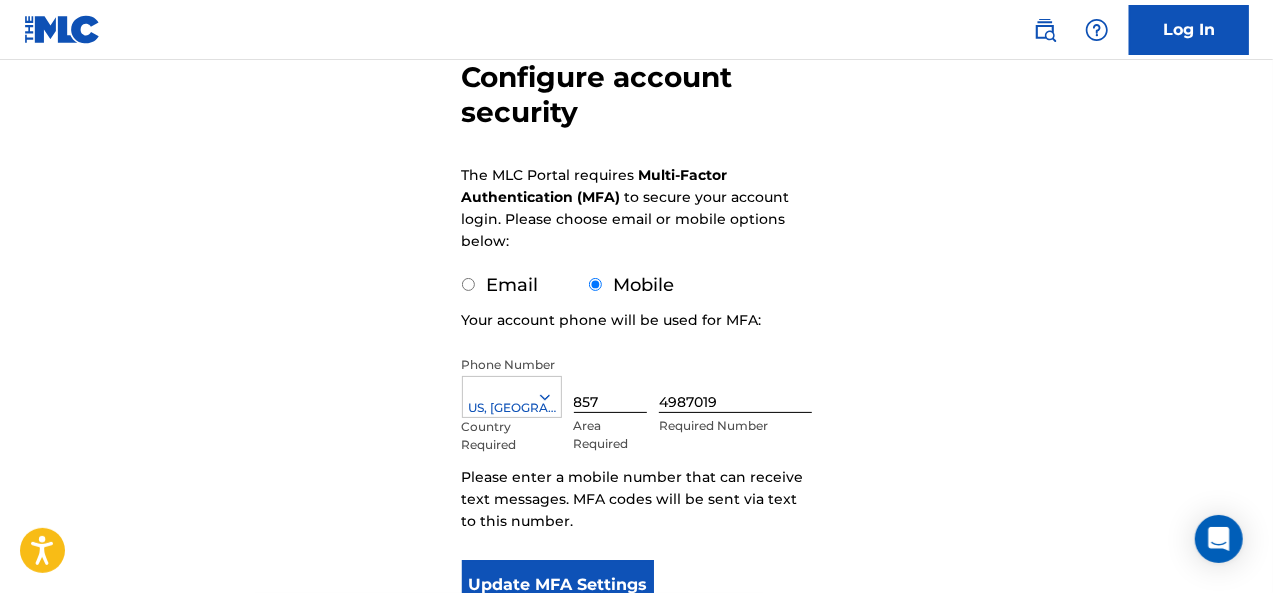 scroll, scrollTop: 300, scrollLeft: 0, axis: vertical 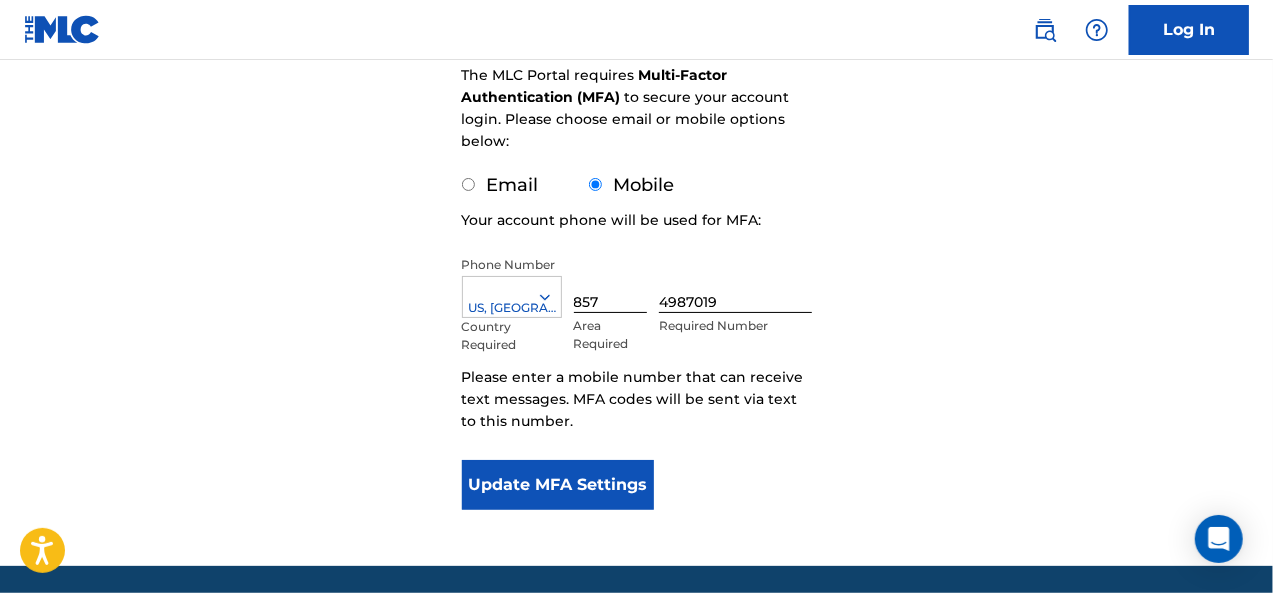 click on "Update MFA Settings" at bounding box center [558, 485] 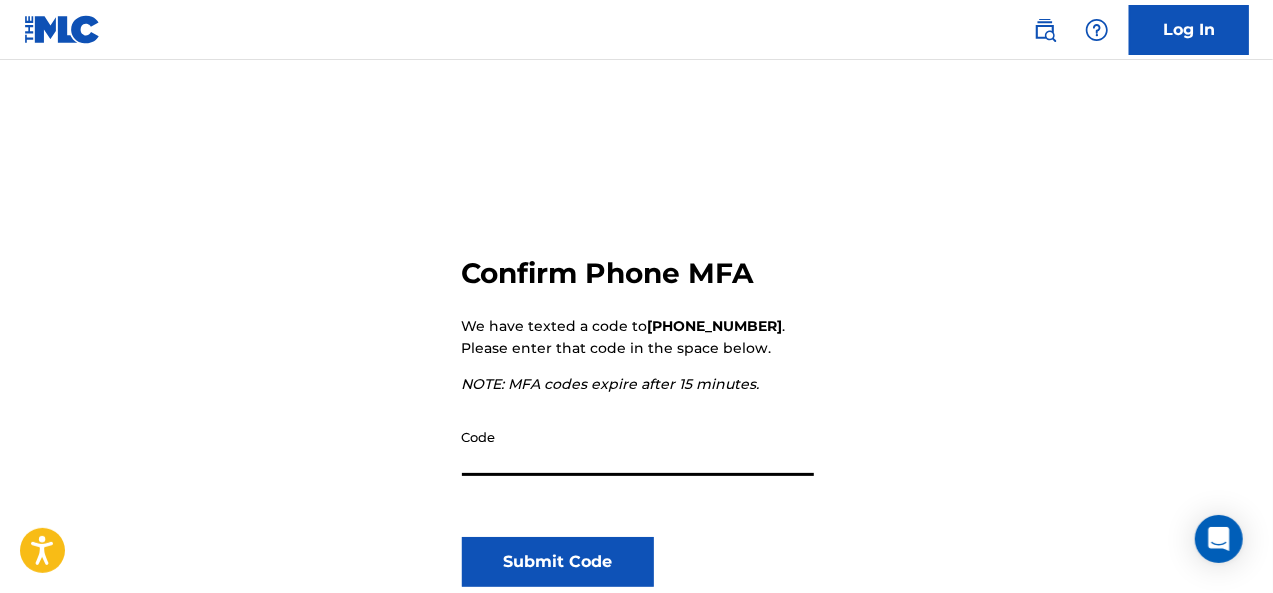 scroll, scrollTop: 200, scrollLeft: 0, axis: vertical 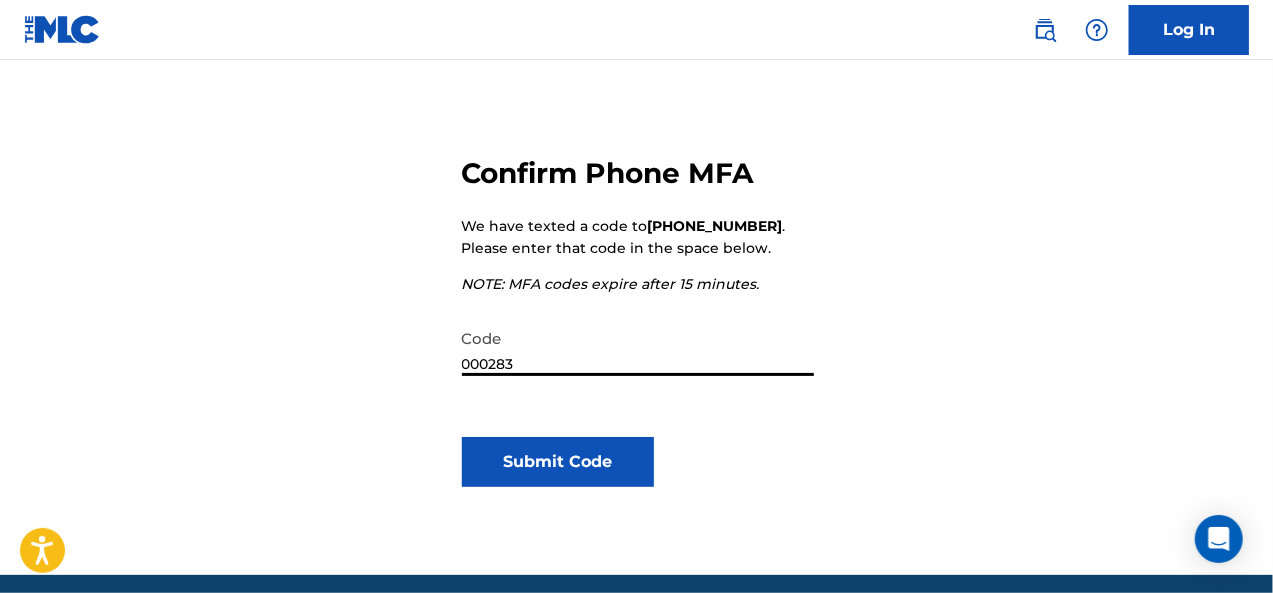 type on "000283" 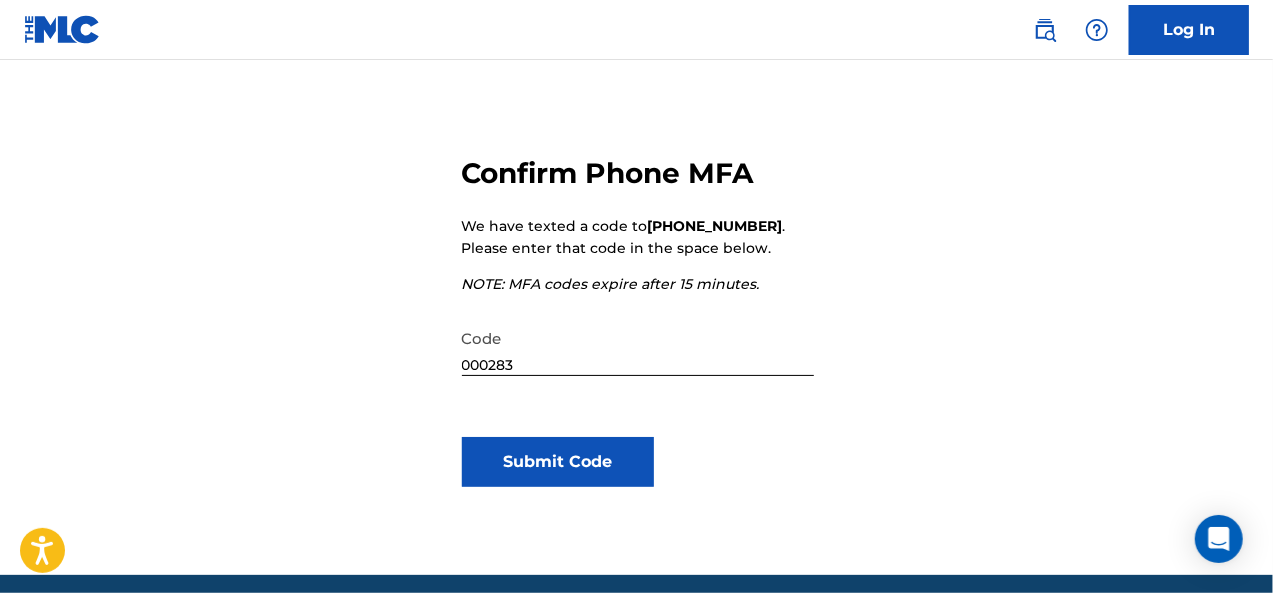 click on "Submit Code" at bounding box center [558, 462] 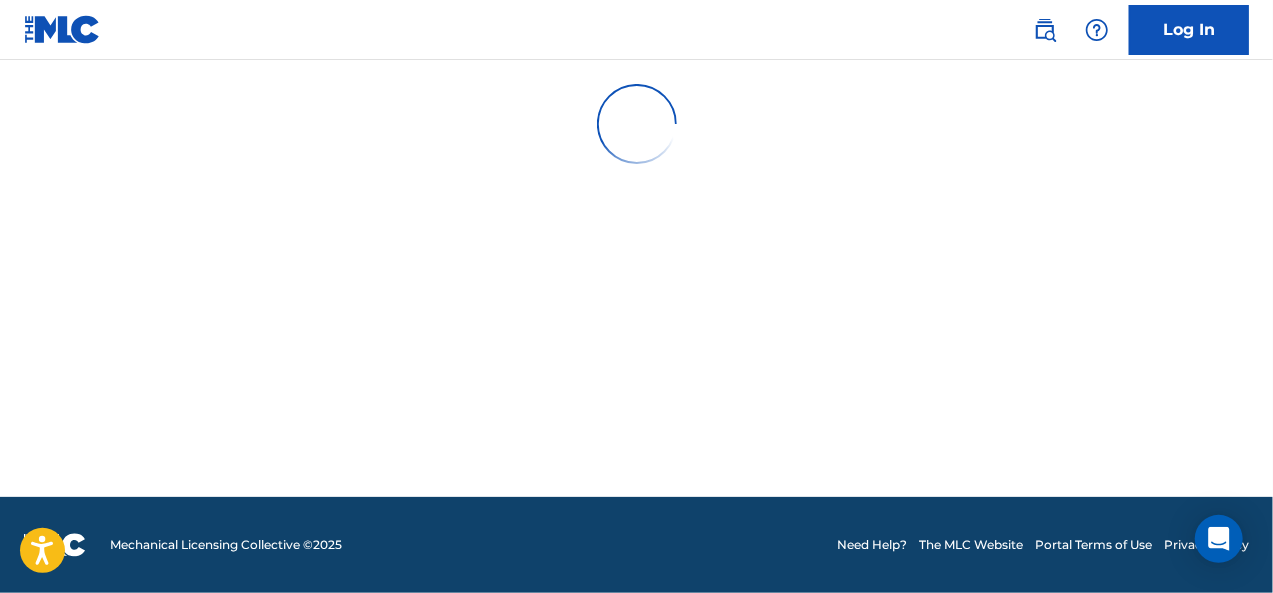 scroll, scrollTop: 0, scrollLeft: 0, axis: both 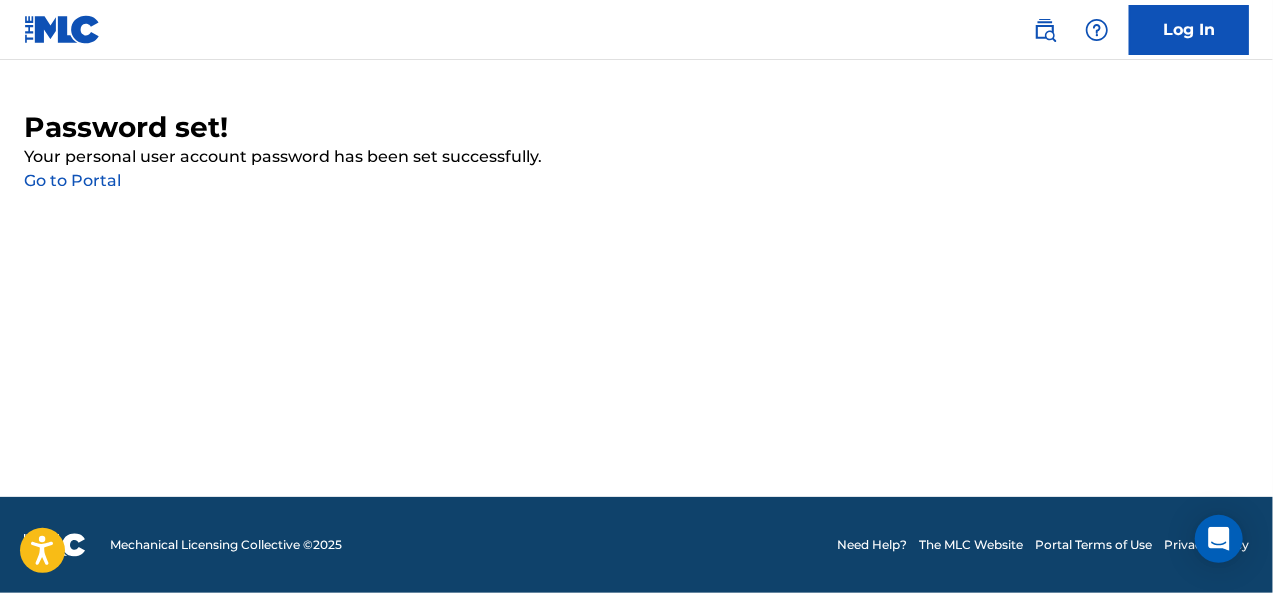 click on "Go to Portal" at bounding box center (72, 180) 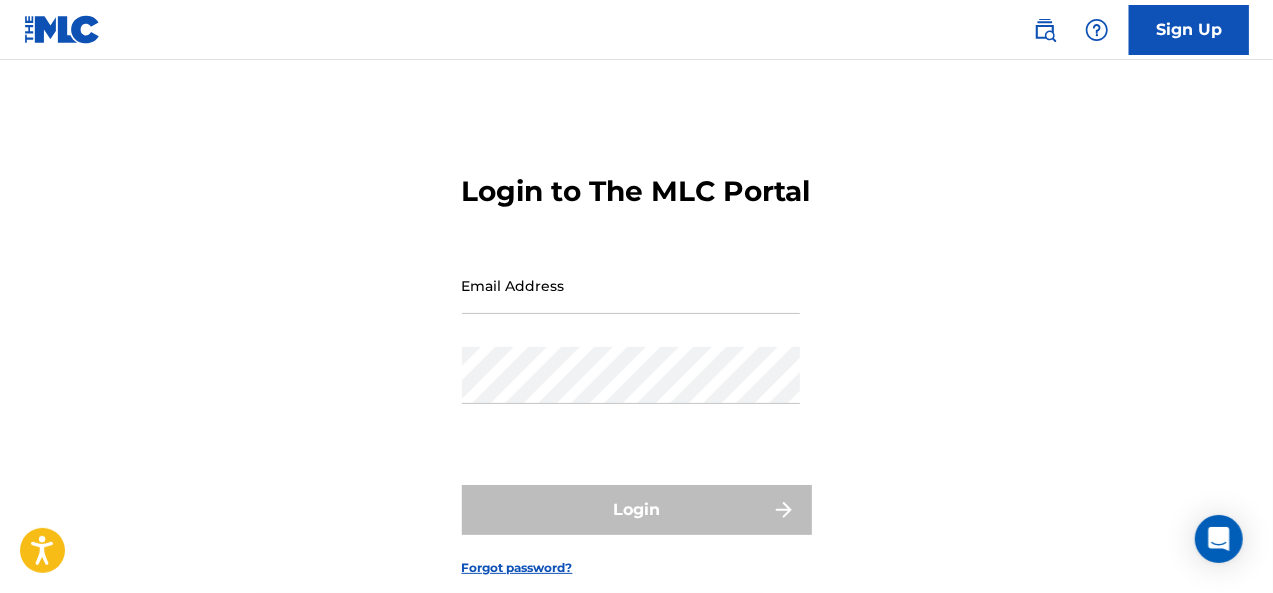 click on "Email Address" at bounding box center (631, 285) 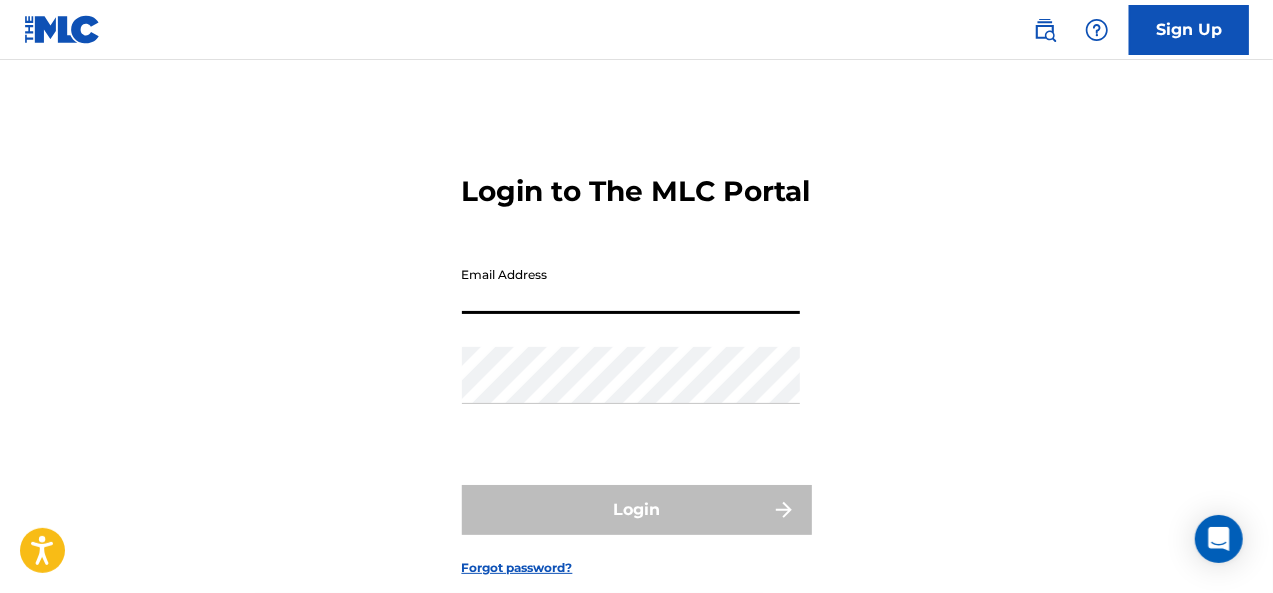 type on "[EMAIL_ADDRESS][DOMAIN_NAME]" 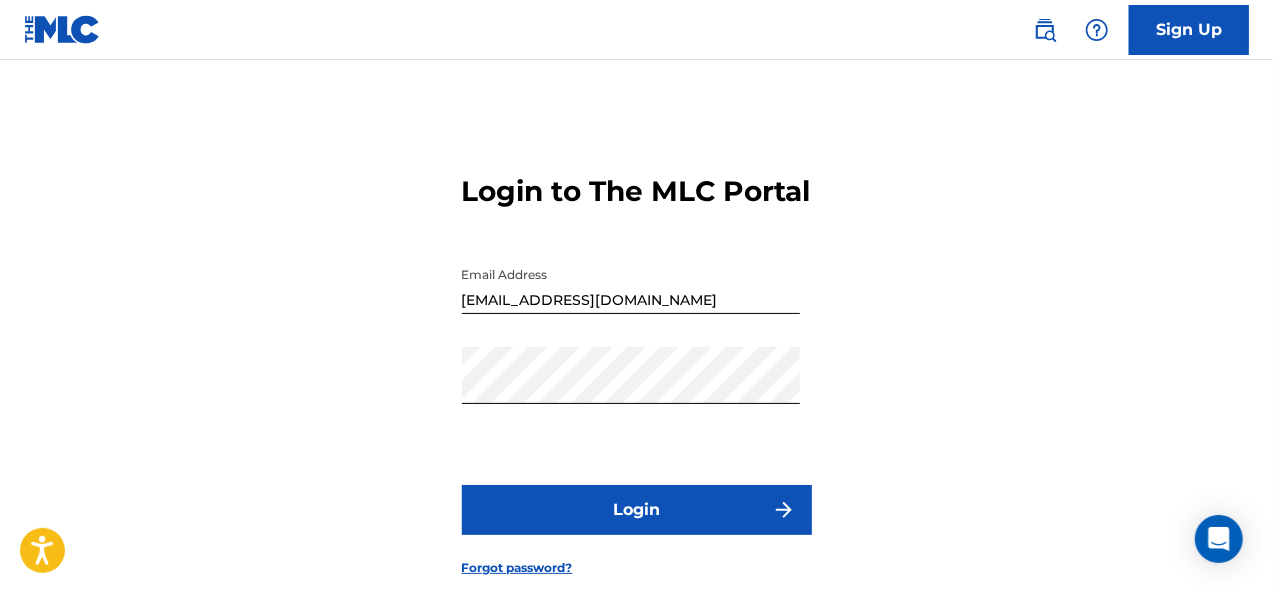 click on "Login" at bounding box center (637, 510) 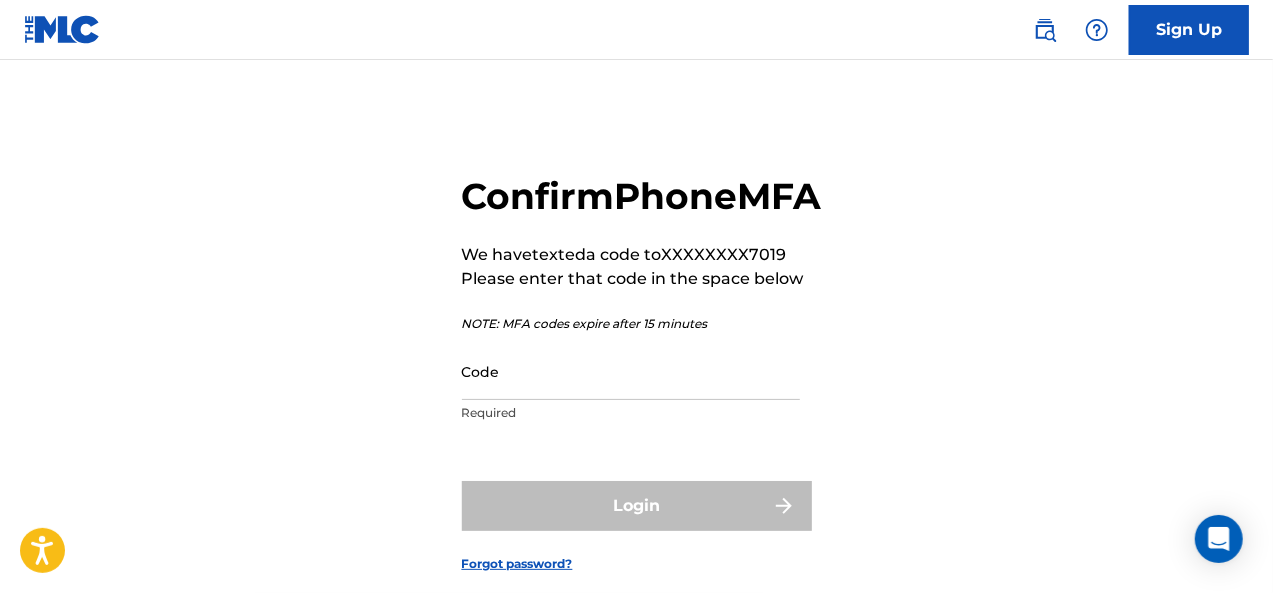 click at bounding box center (0, 593) 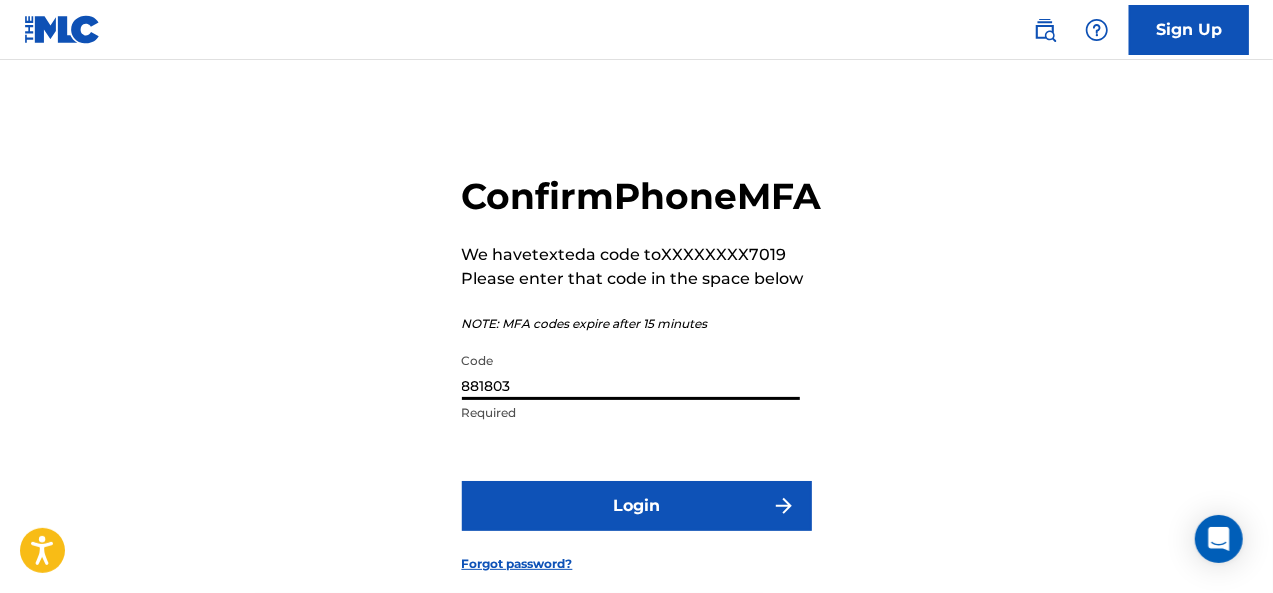 type on "881803" 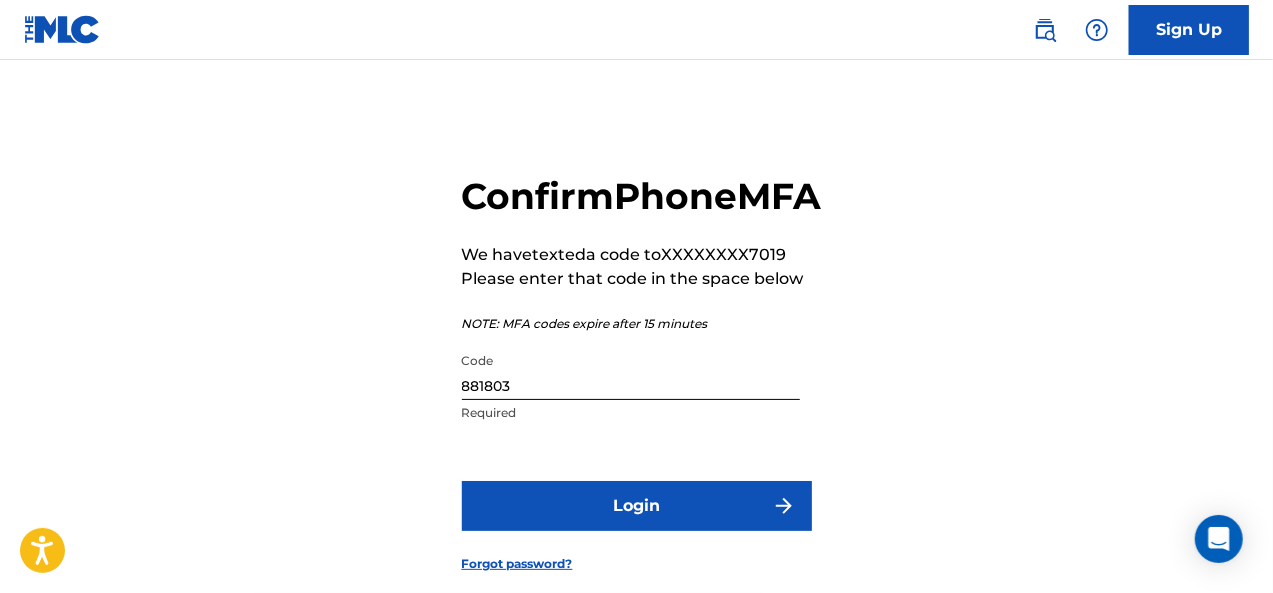 click on "Login" at bounding box center (637, 506) 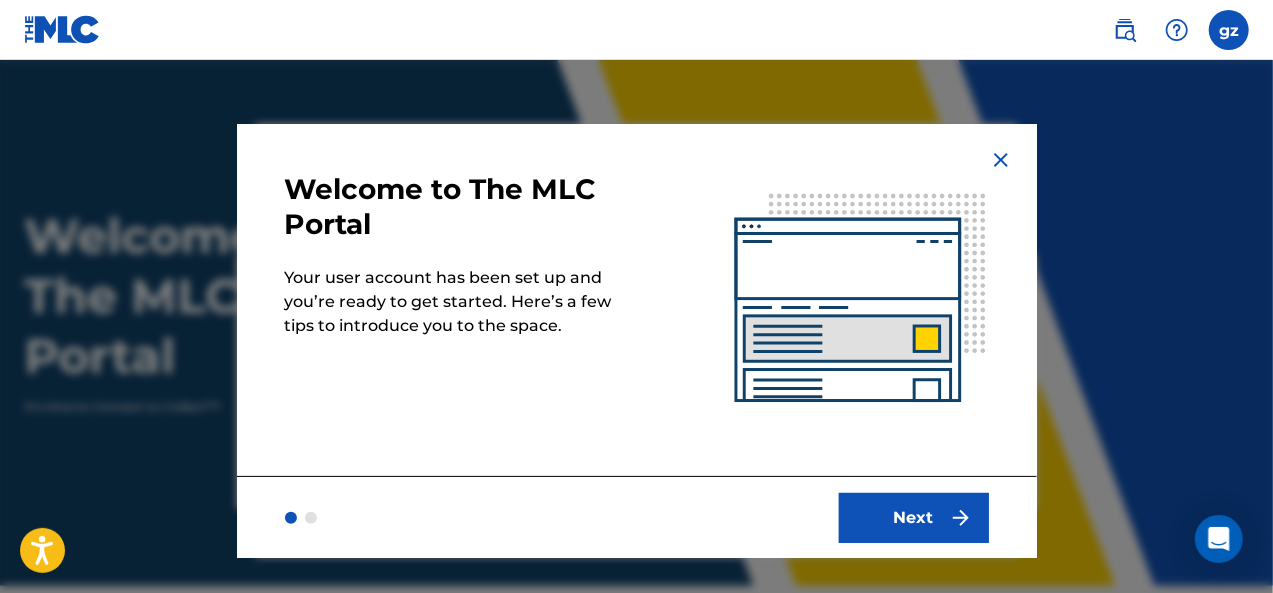 scroll, scrollTop: 0, scrollLeft: 0, axis: both 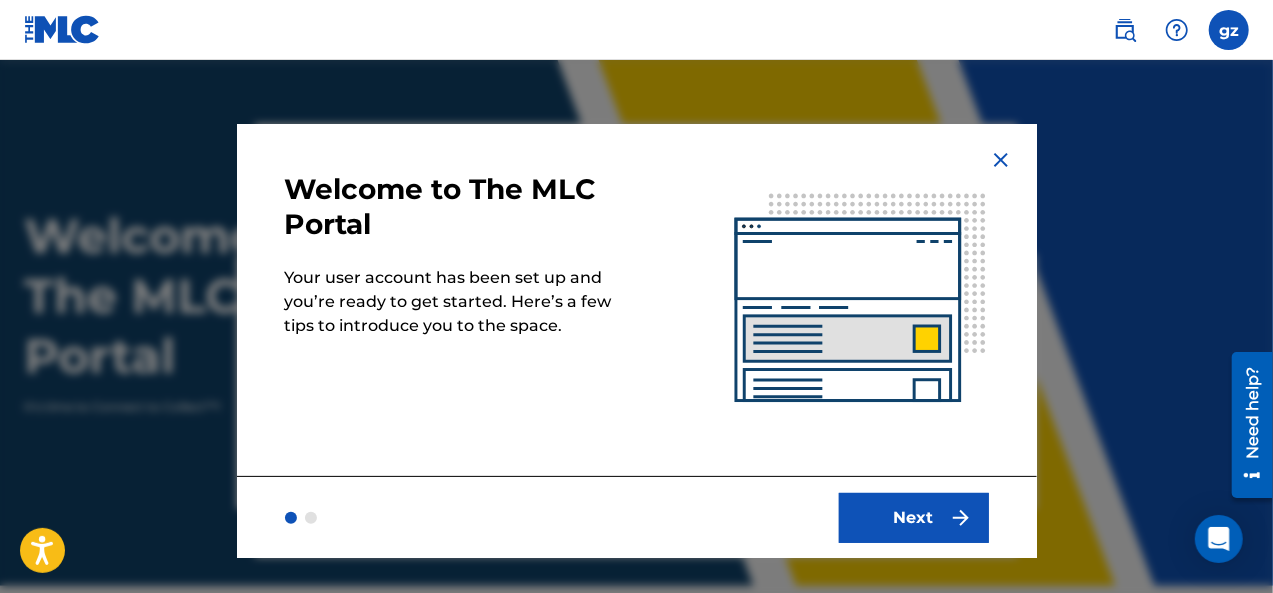 click on "Next" at bounding box center [914, 518] 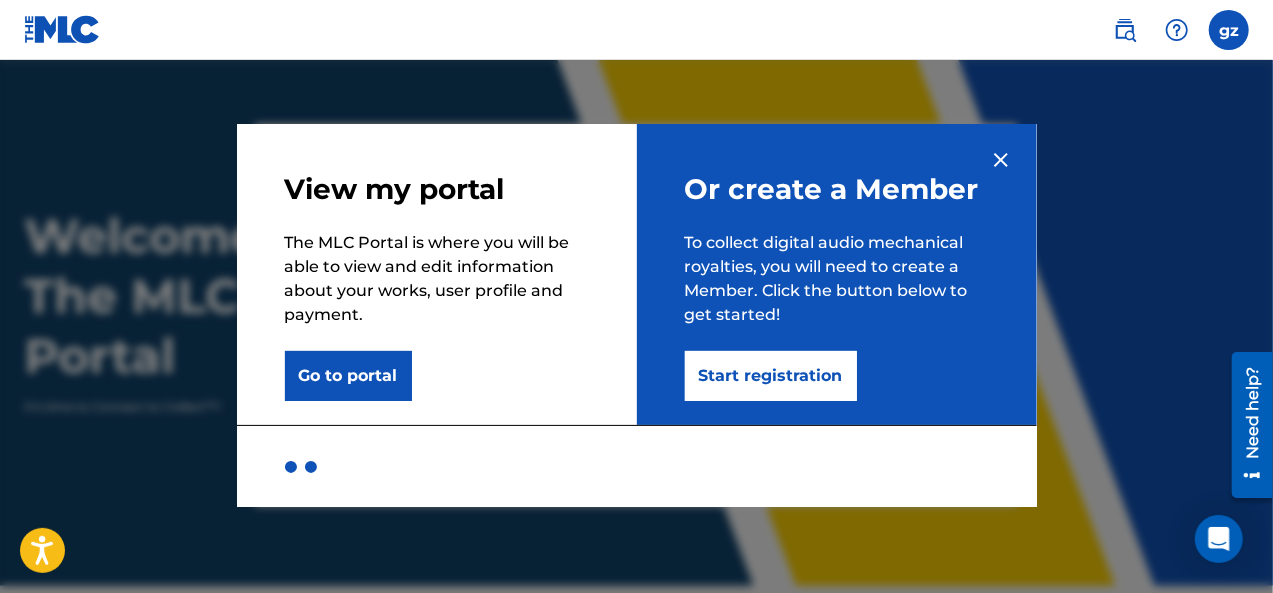 click on "Start registration" at bounding box center [771, 376] 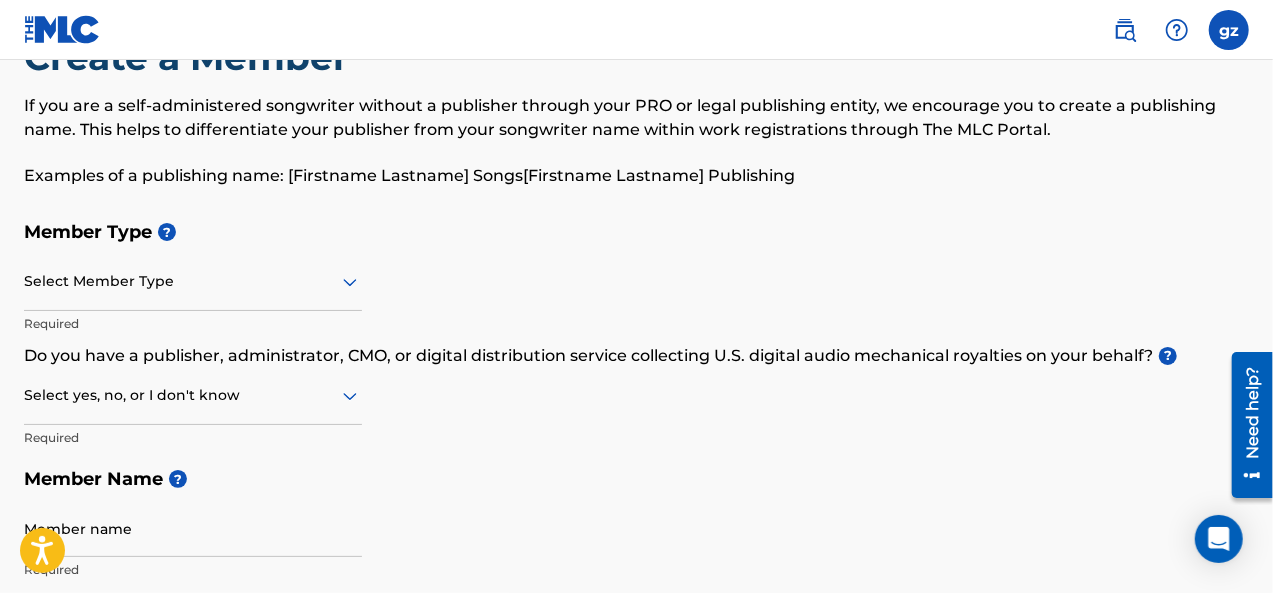 scroll, scrollTop: 100, scrollLeft: 0, axis: vertical 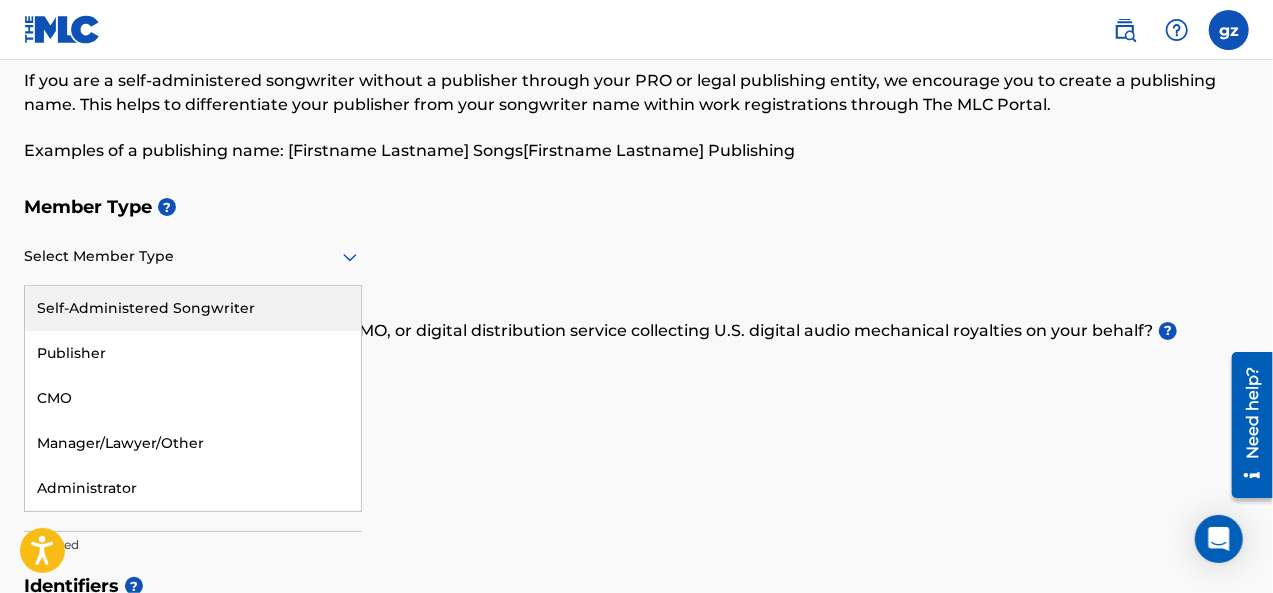 click 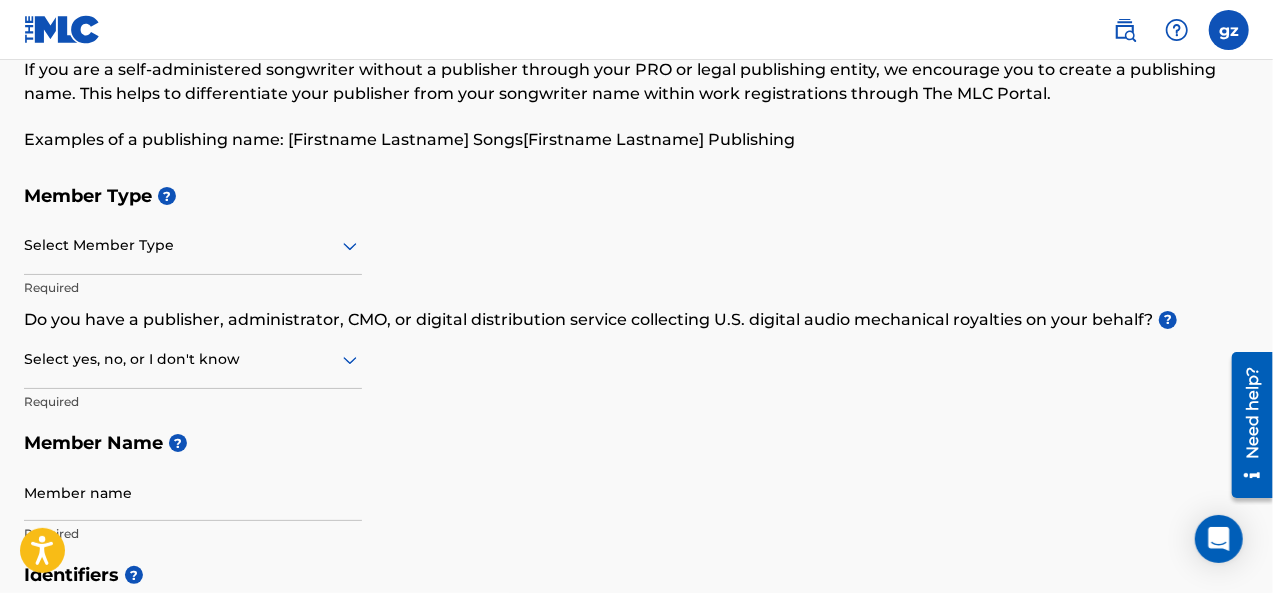 scroll, scrollTop: 0, scrollLeft: 0, axis: both 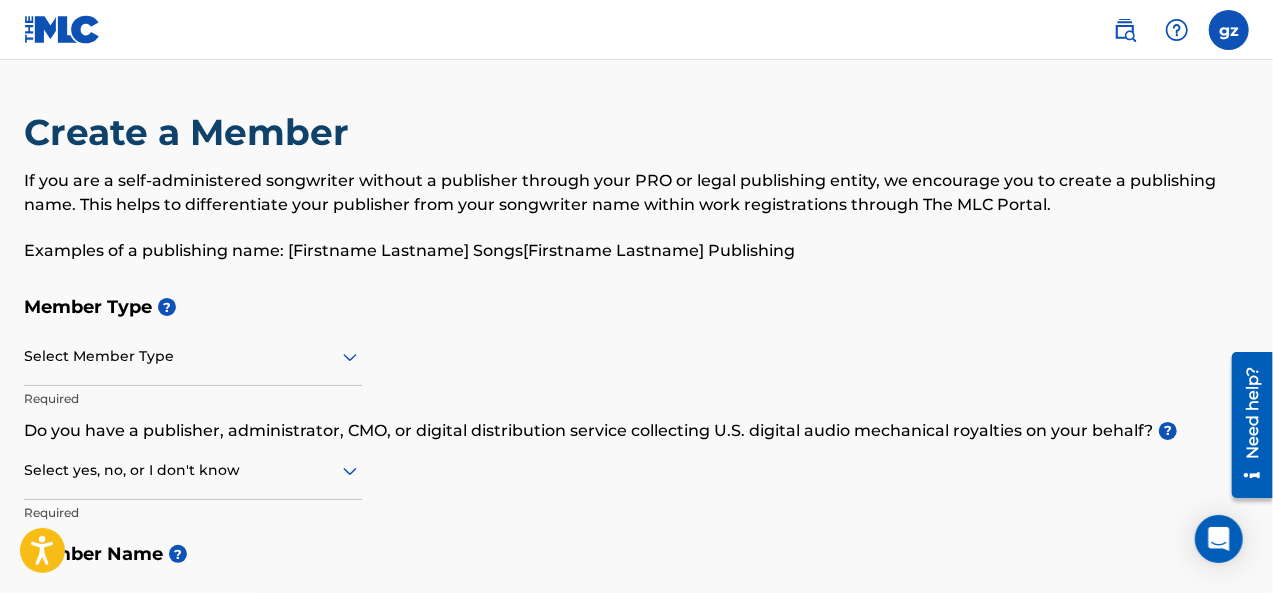 click at bounding box center [1229, 30] 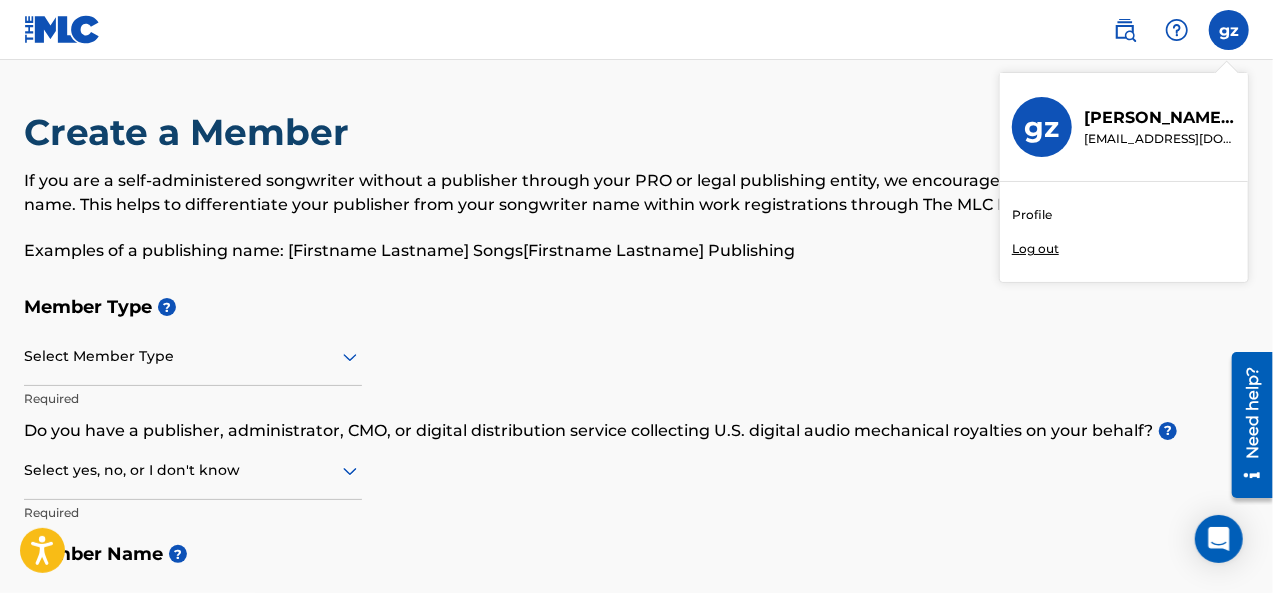 click on "Profile" at bounding box center (1032, 215) 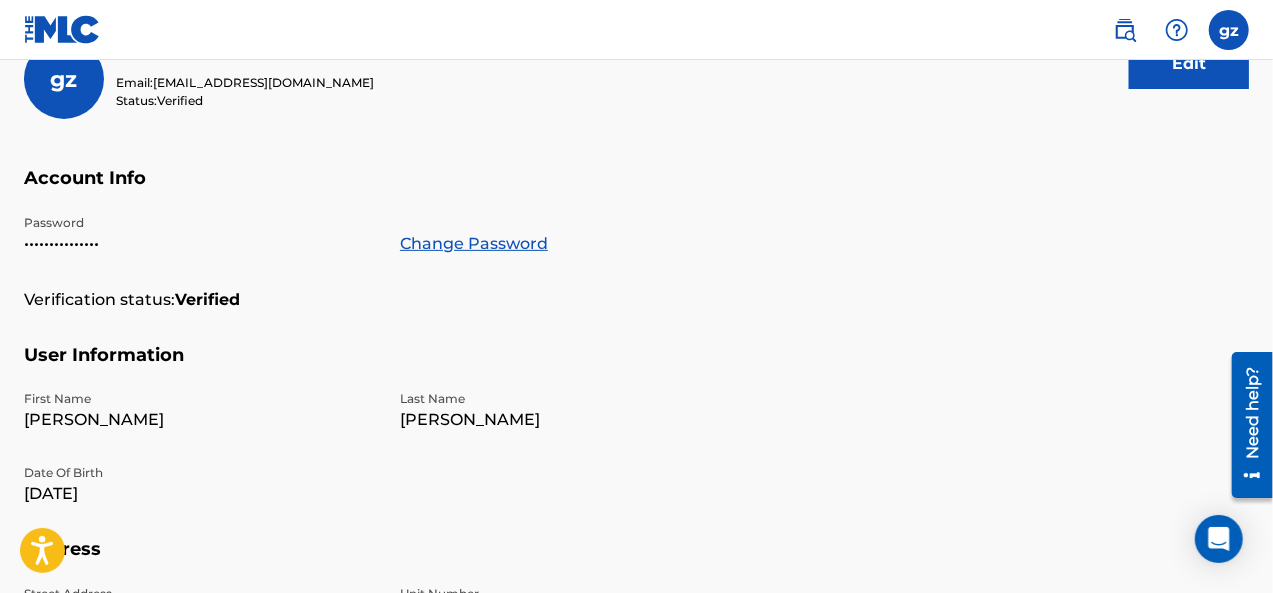 scroll, scrollTop: 52, scrollLeft: 0, axis: vertical 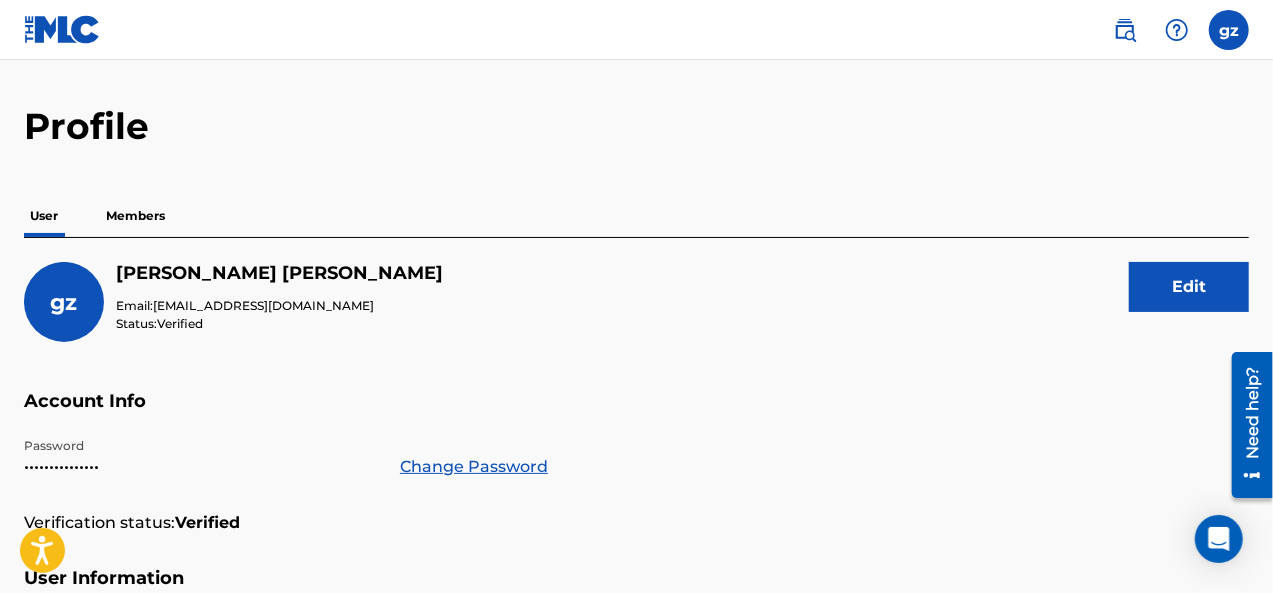 click on "Members" at bounding box center (135, 216) 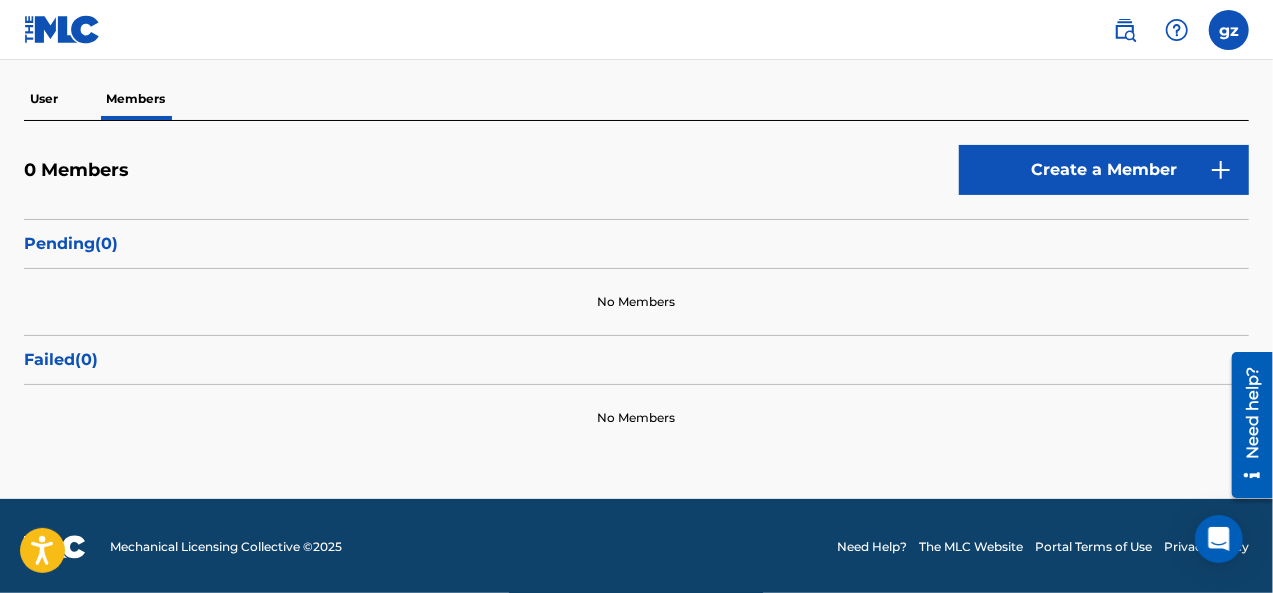 scroll, scrollTop: 0, scrollLeft: 0, axis: both 